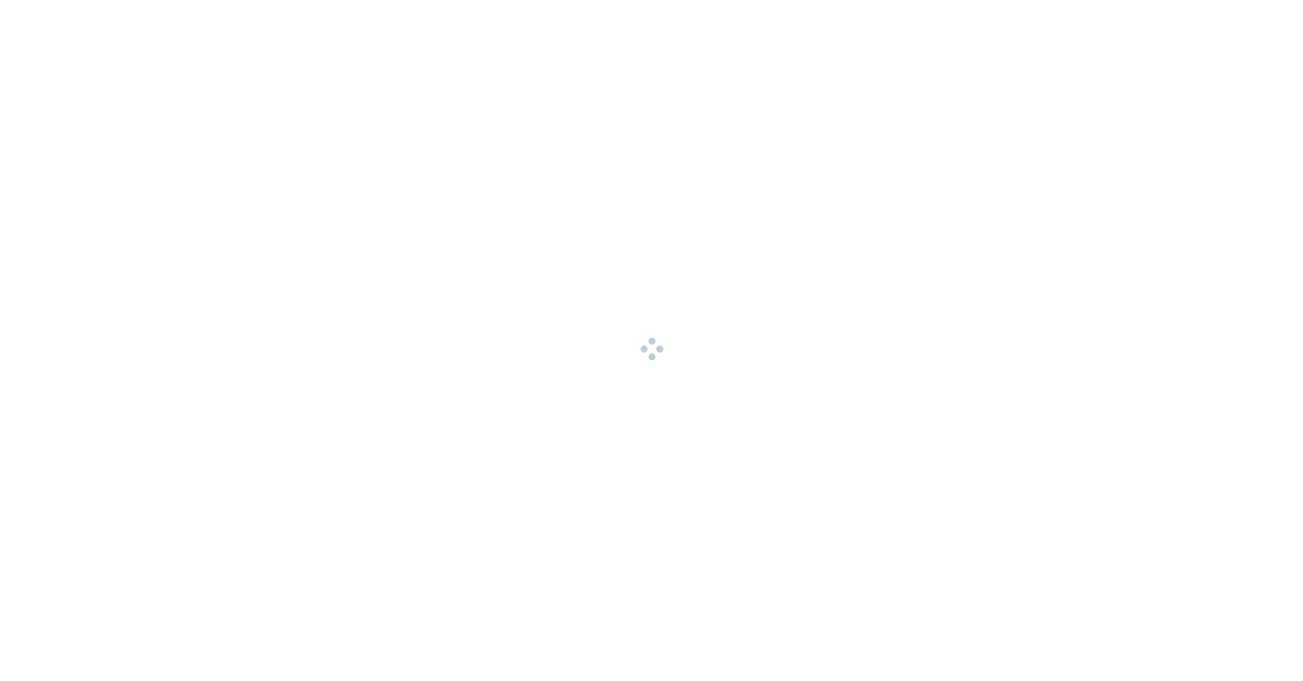 scroll, scrollTop: 0, scrollLeft: 0, axis: both 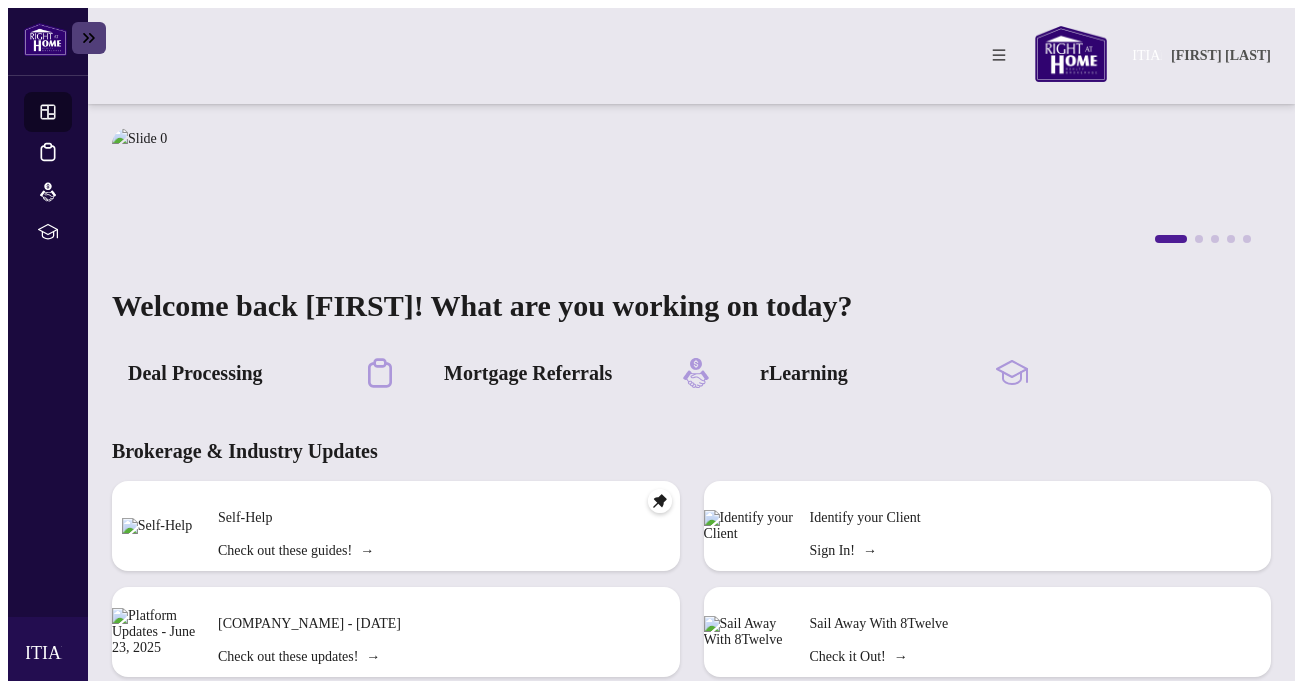 click on "Dashboard" at bounding box center (66, 114) 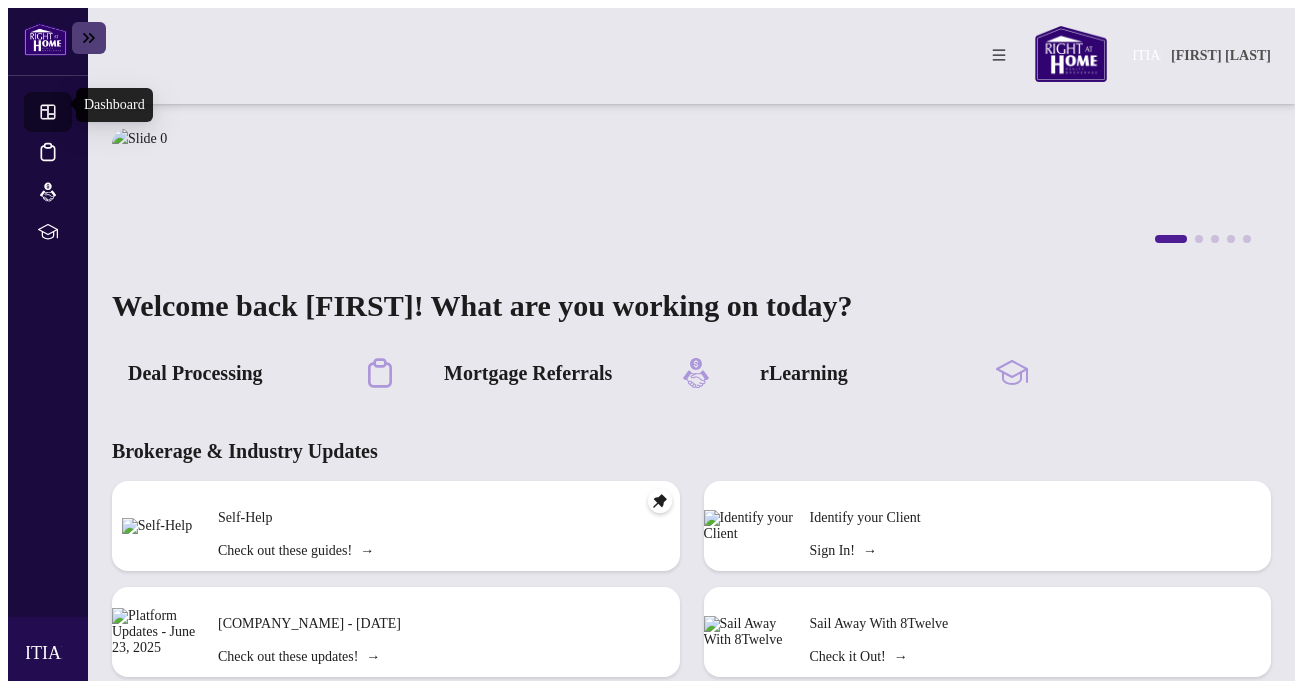 click on "Dashboard" at bounding box center [66, 114] 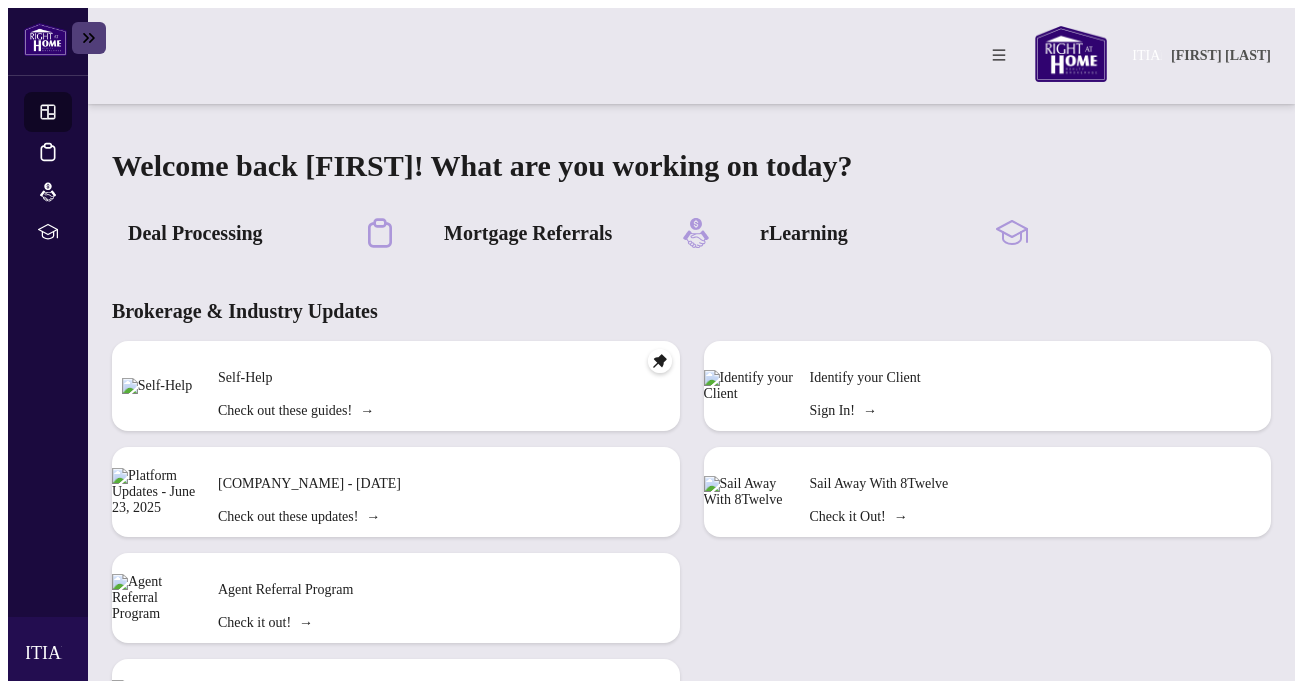 scroll, scrollTop: 0, scrollLeft: 0, axis: both 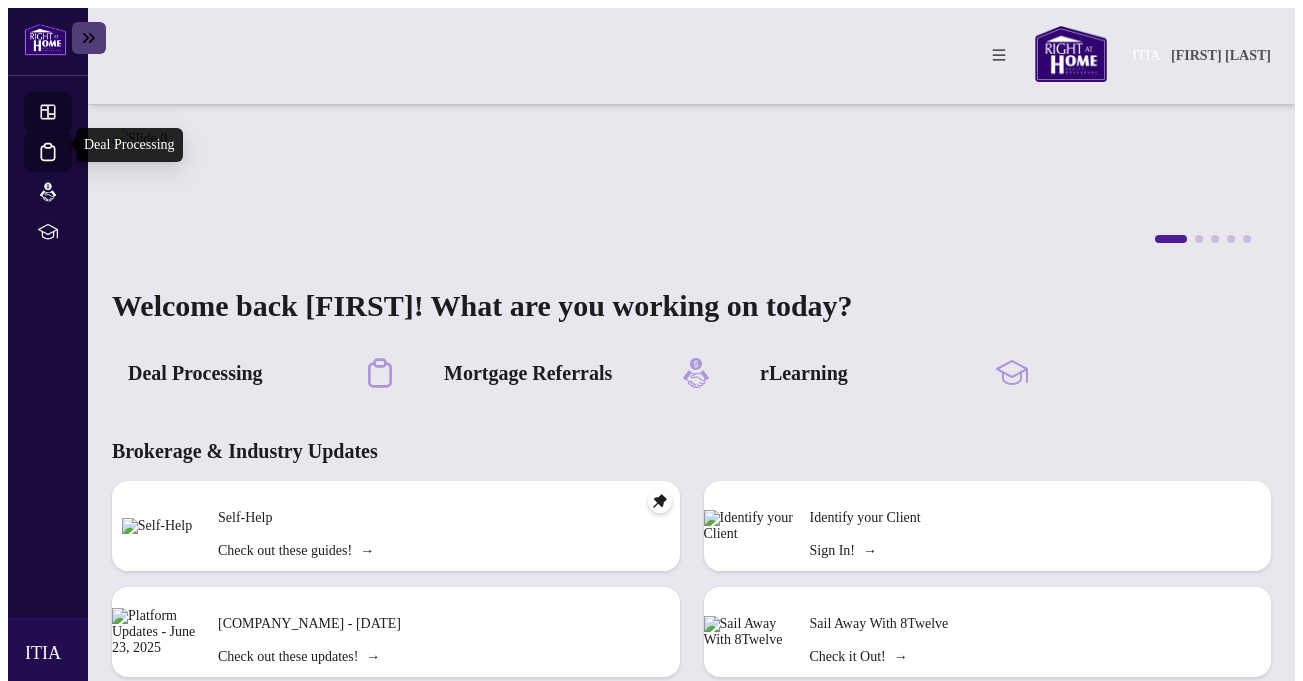 click on "Deal Processing" at bounding box center (66, 165) 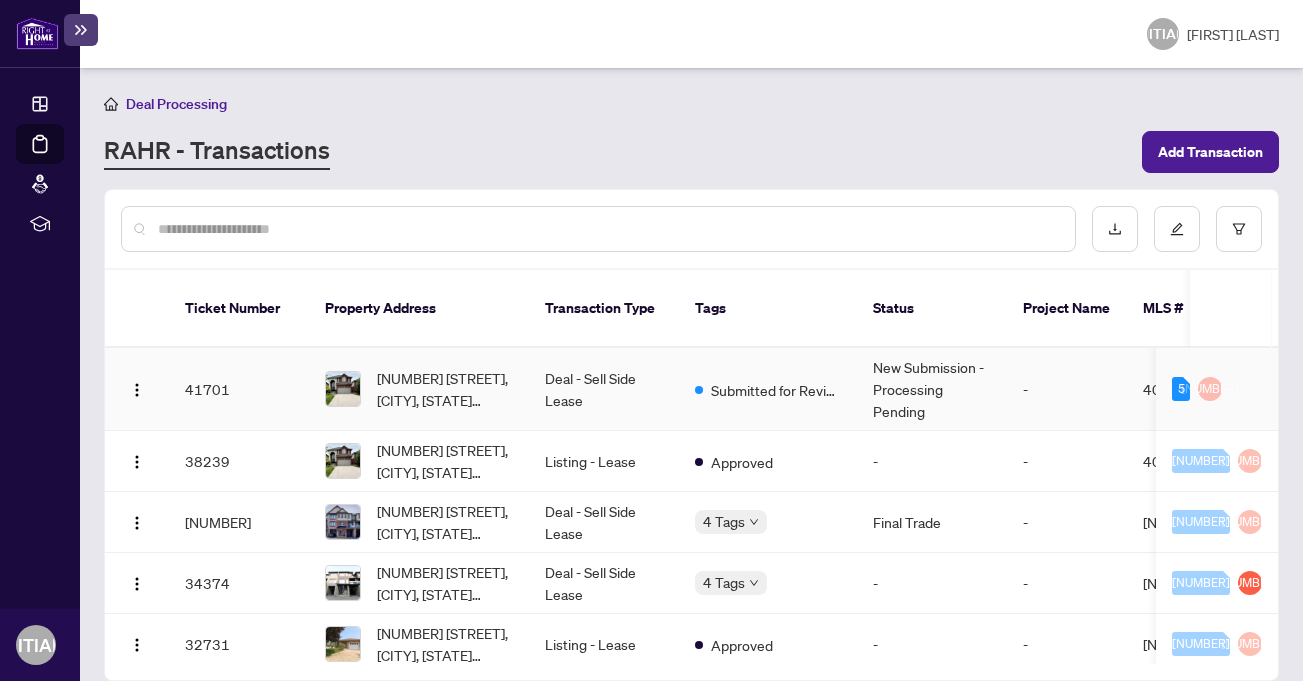 click on "[NUMBER] [STREET], [CITY], [STATE] [POSTAL_CODE], [COUNTRY]" at bounding box center [419, 389] 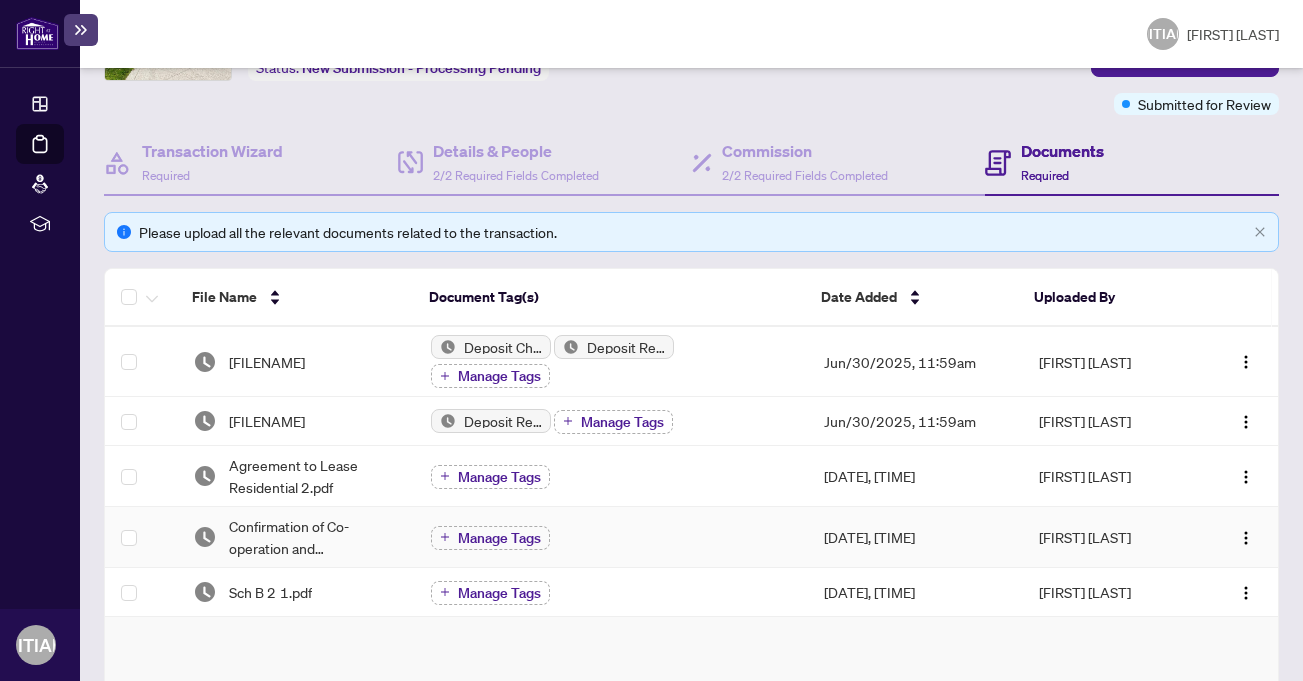scroll, scrollTop: 0, scrollLeft: 0, axis: both 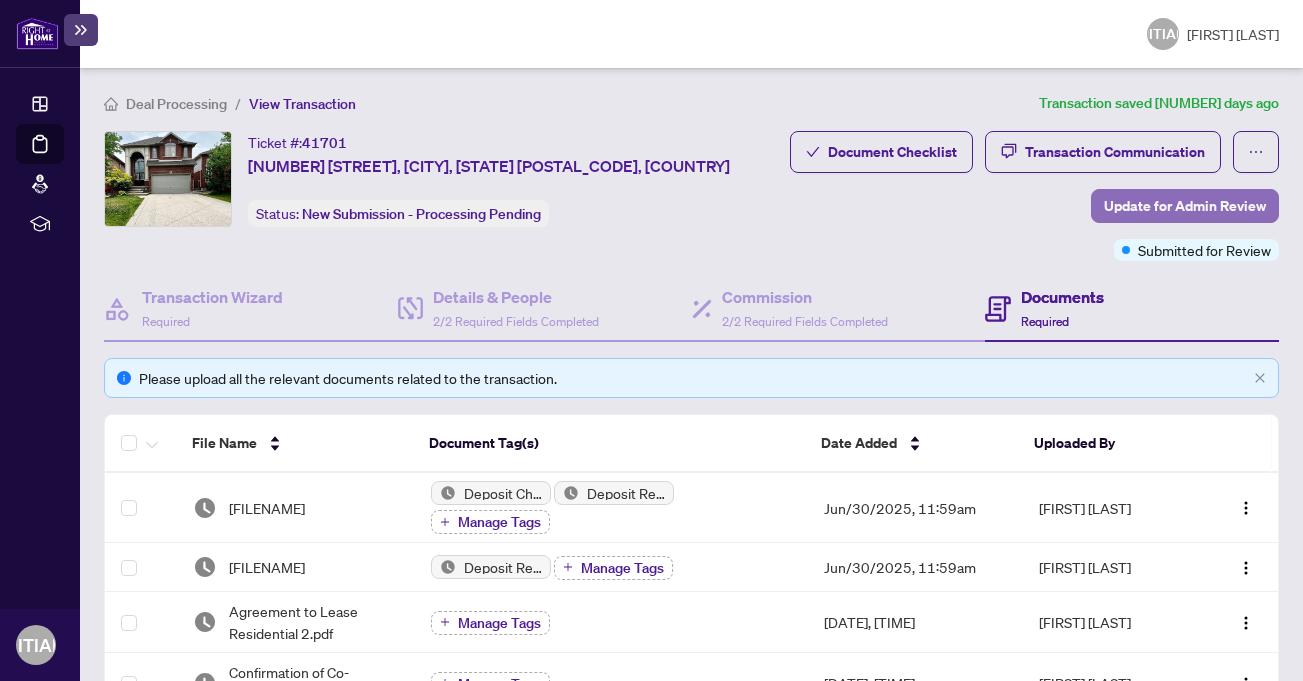 click on "Update for Admin Review" at bounding box center (1185, 206) 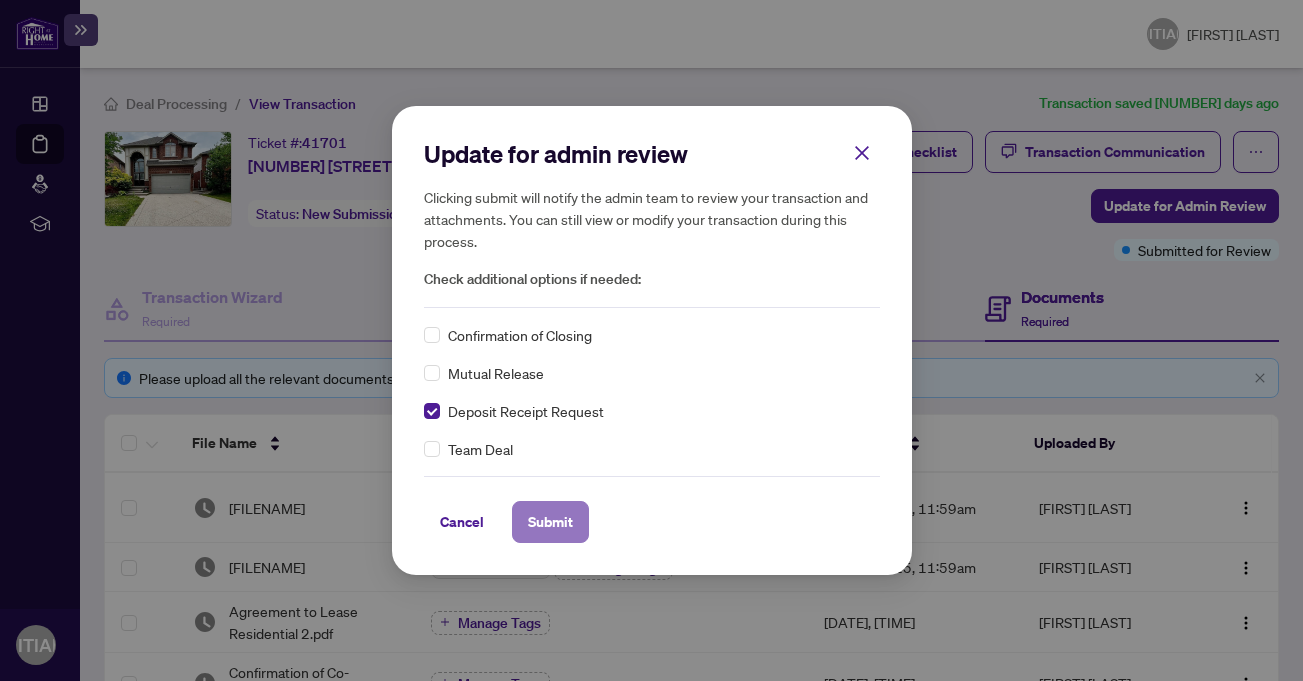 click on "Submit" at bounding box center [550, 522] 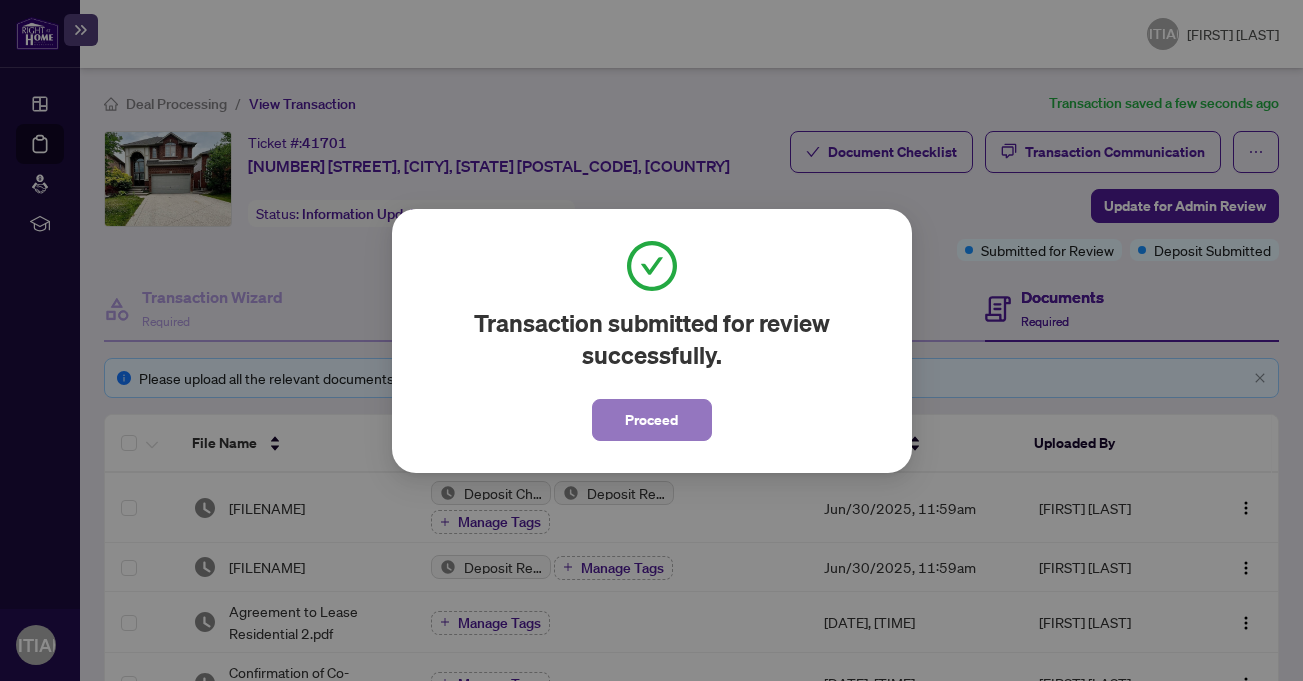 click on "Proceed" at bounding box center [651, 420] 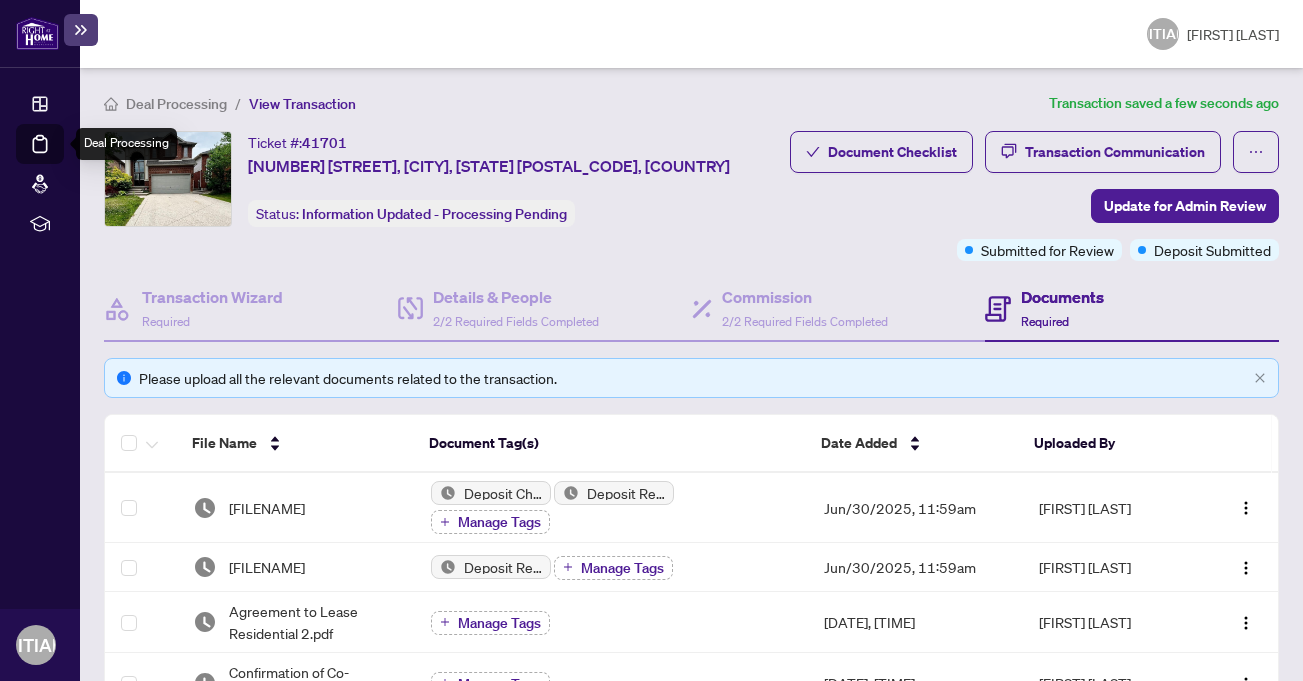click on "Deal Processing" at bounding box center [63, 158] 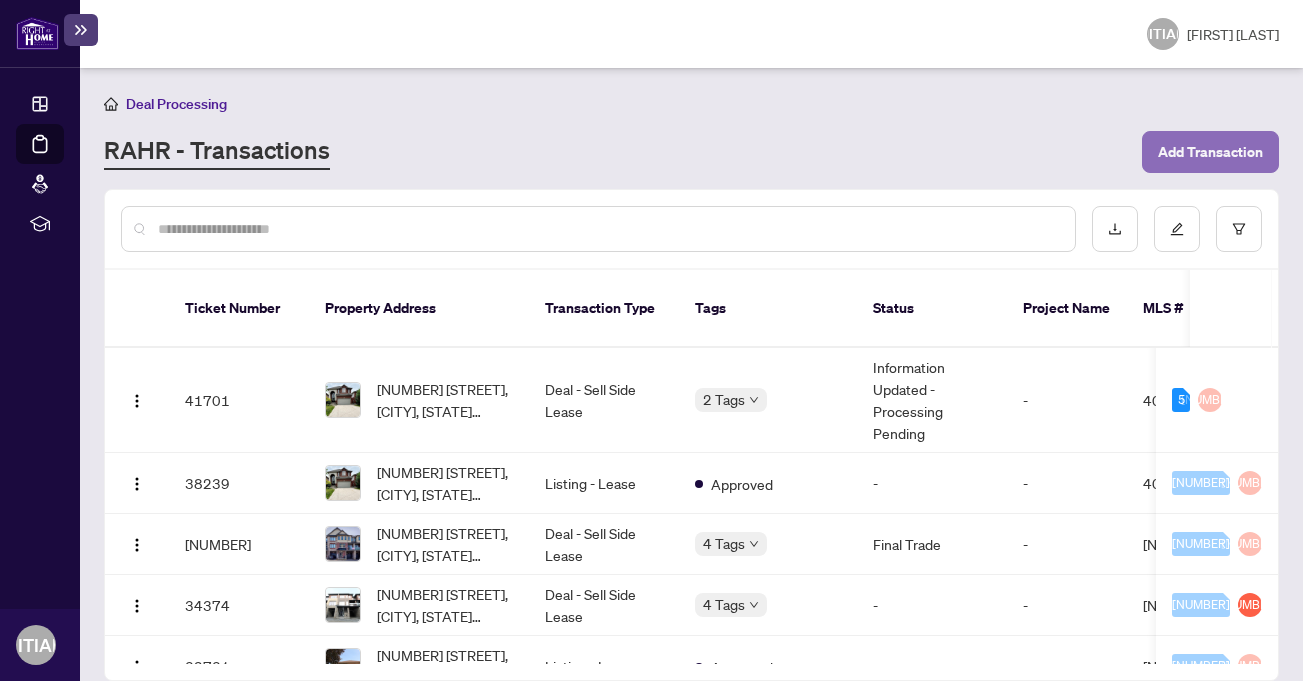 click on "Add Transaction" at bounding box center [1210, 152] 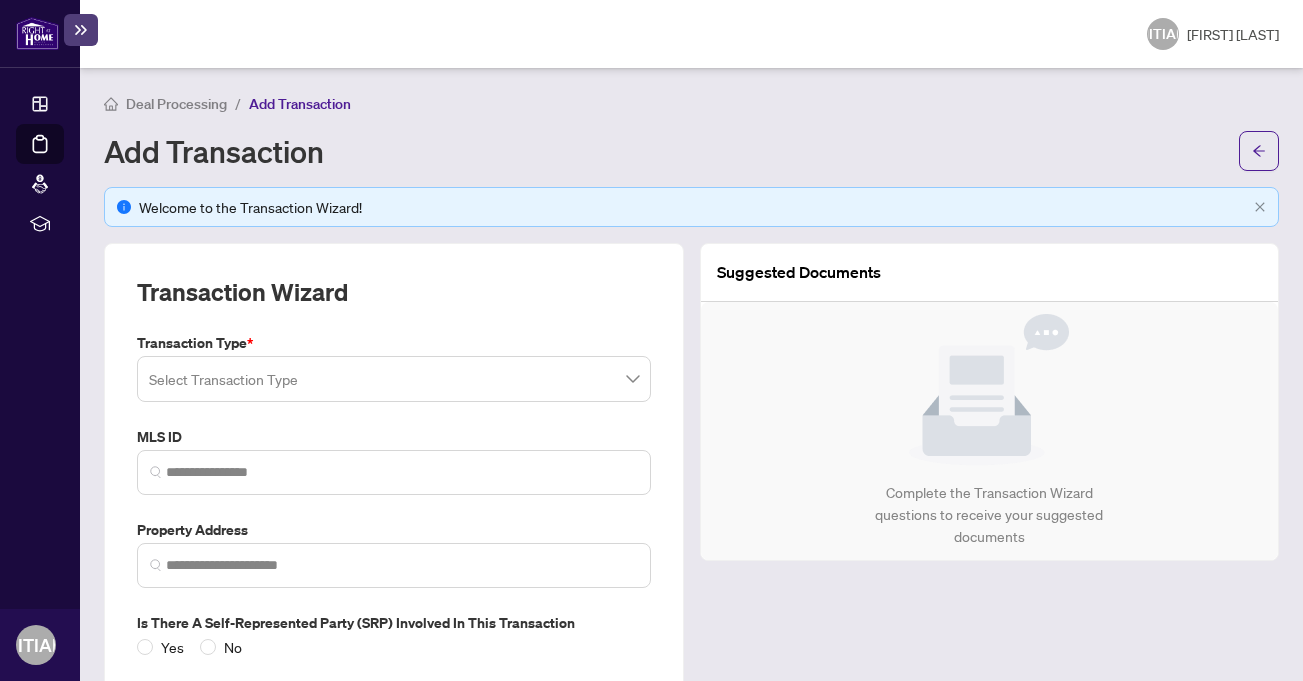 click at bounding box center (394, 379) 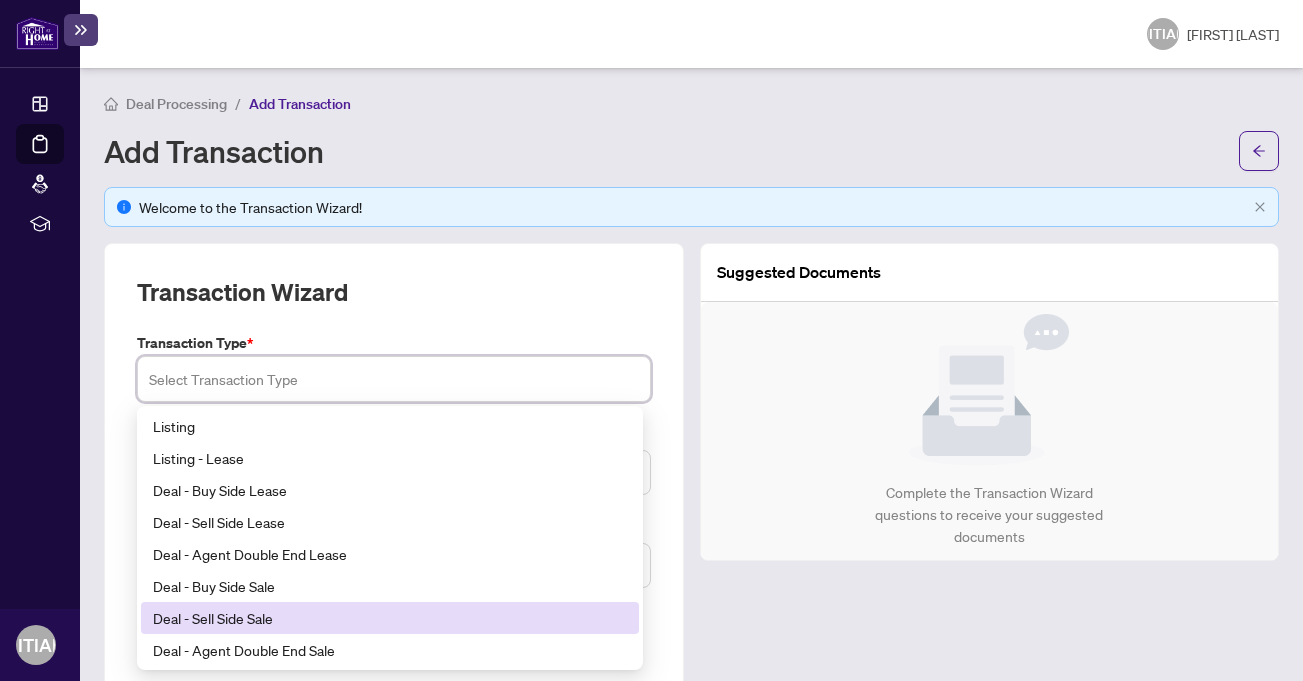 click on "Deal - Sell Side Sale" at bounding box center (390, 618) 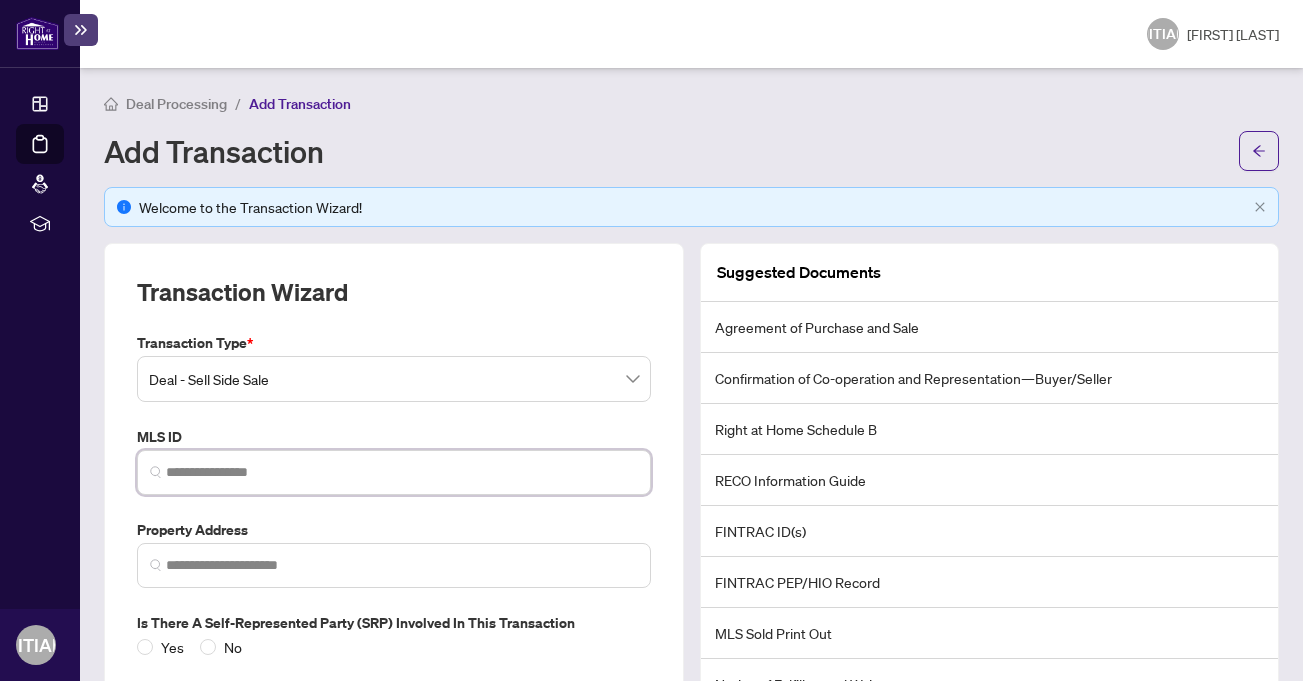 click at bounding box center [402, 472] 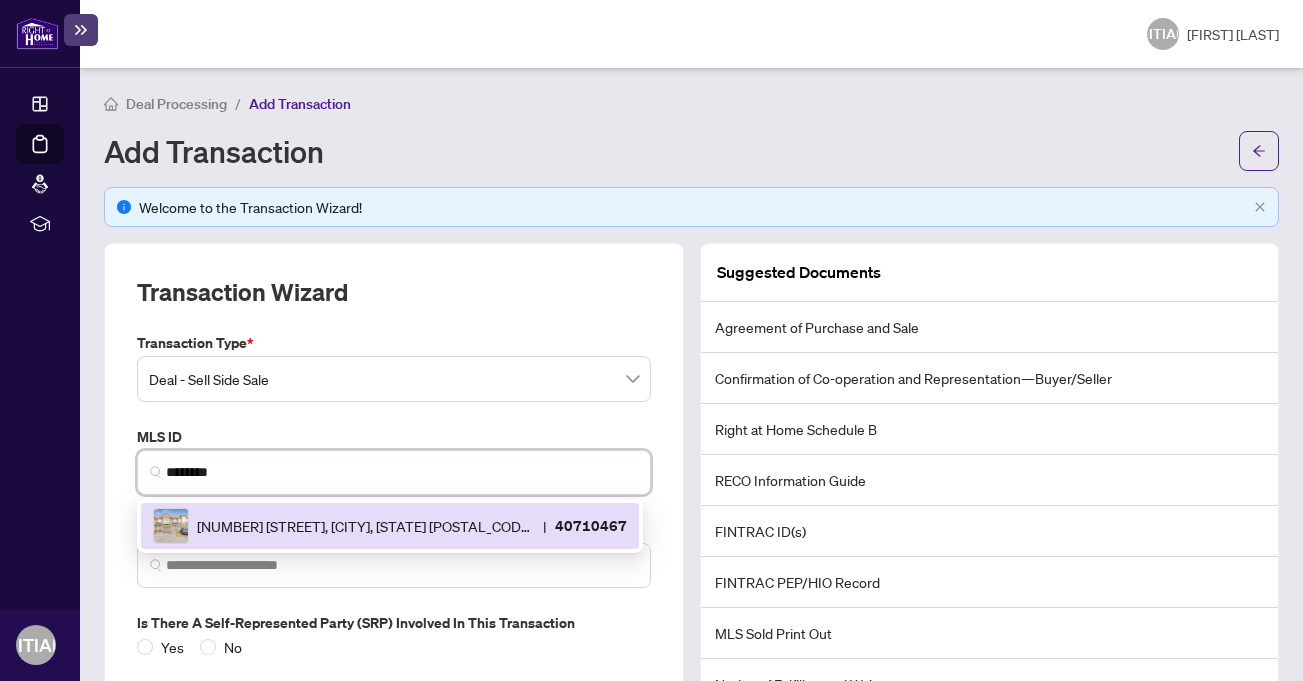 type on "********" 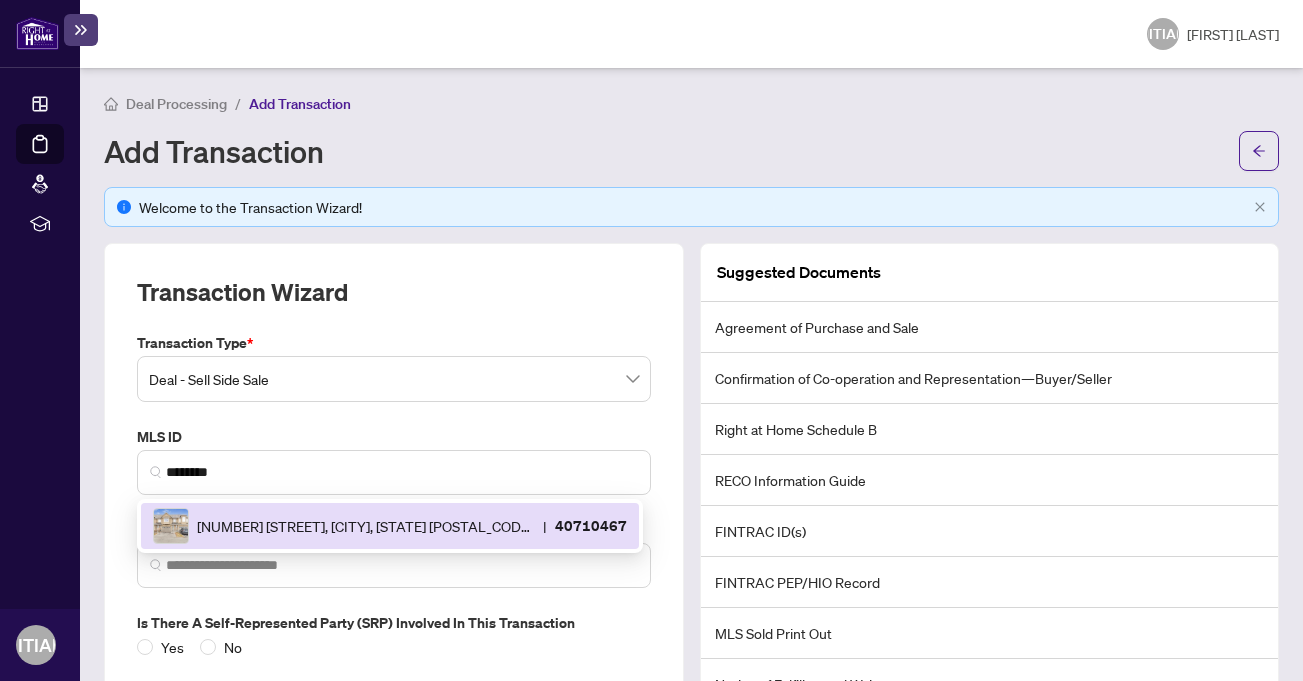 click on "Add Transaction" at bounding box center (665, 151) 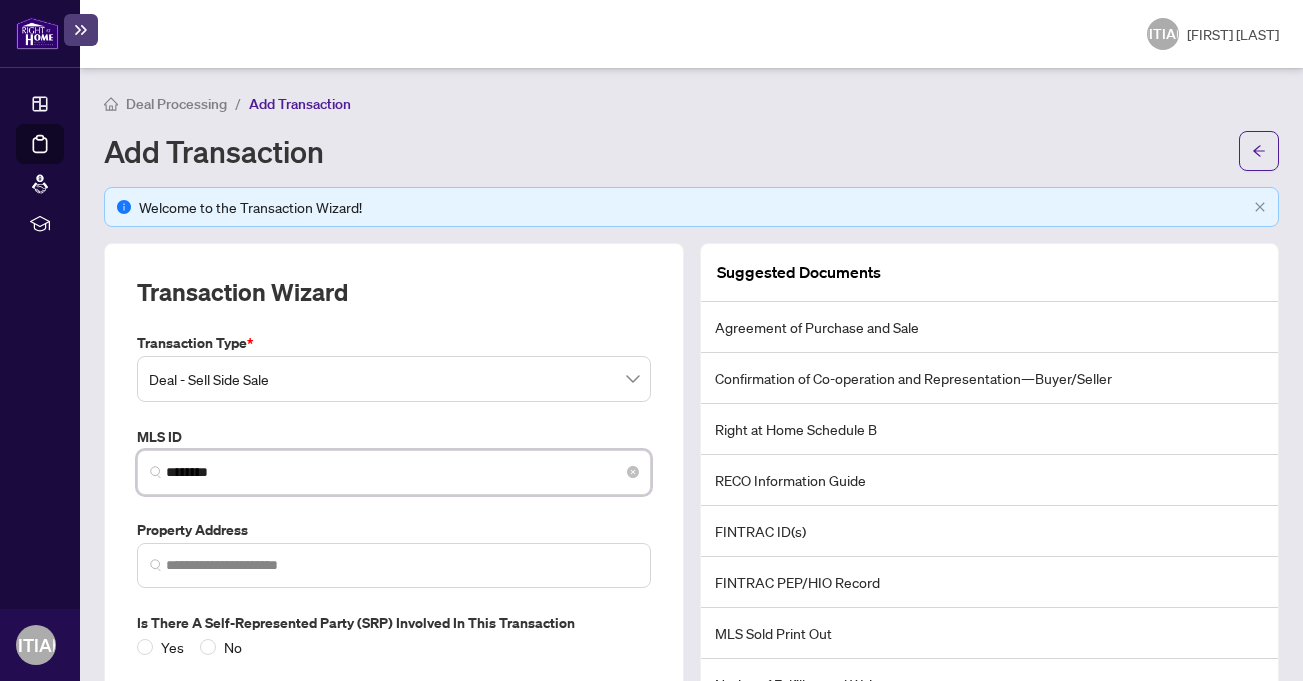 click on "********" at bounding box center [402, 472] 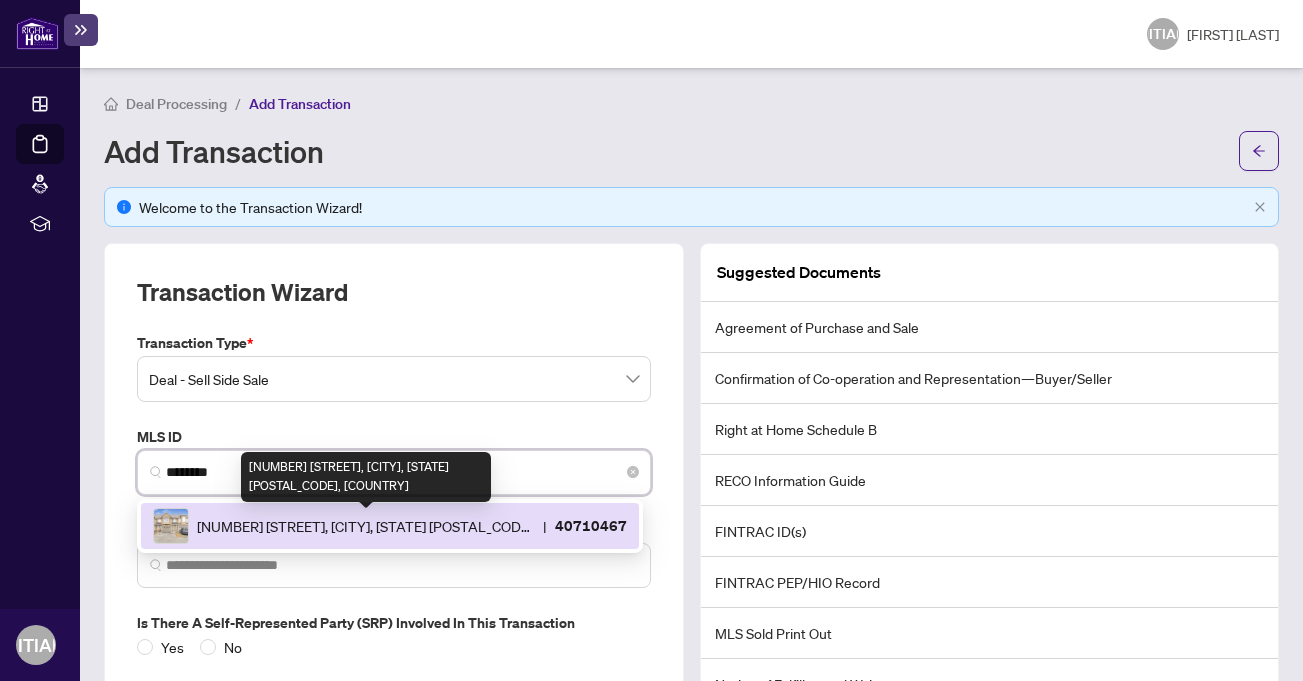 click on "[NUMBER] [STREET], [CITY], [STATE] [POSTAL_CODE], [COUNTRY]" at bounding box center [366, 526] 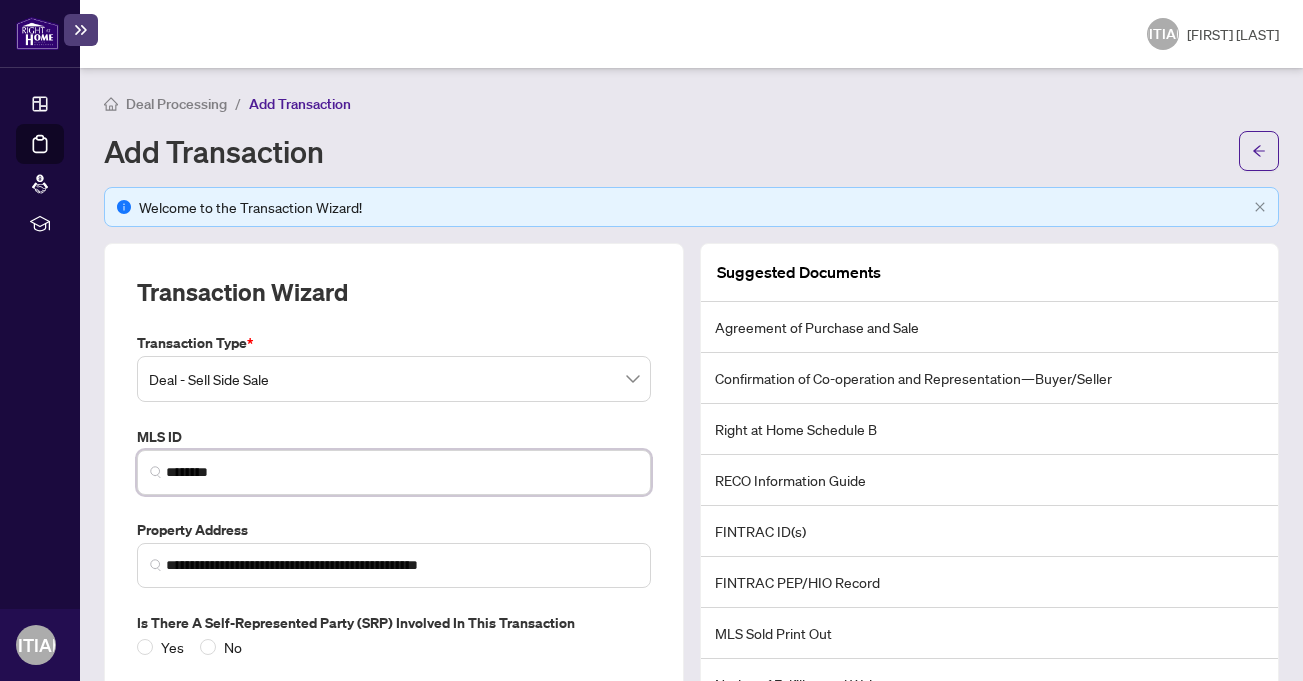 scroll, scrollTop: 194, scrollLeft: 0, axis: vertical 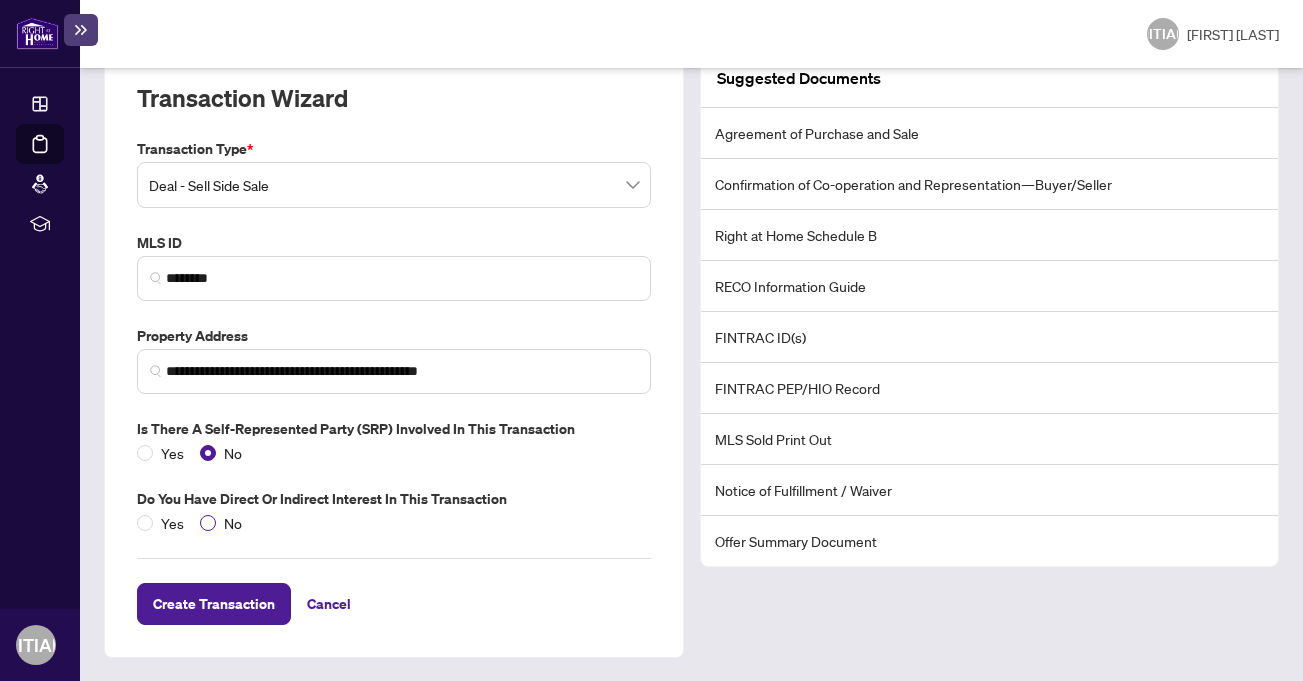click on "No" at bounding box center (225, 523) 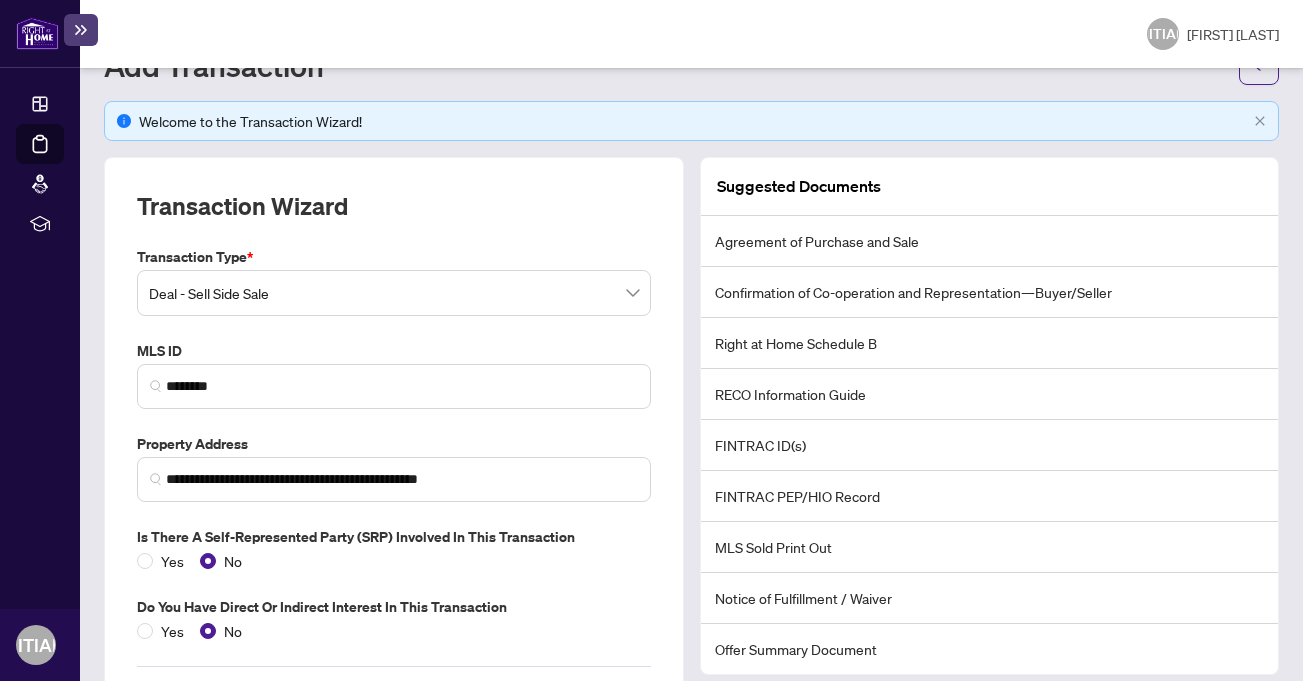 scroll, scrollTop: 194, scrollLeft: 0, axis: vertical 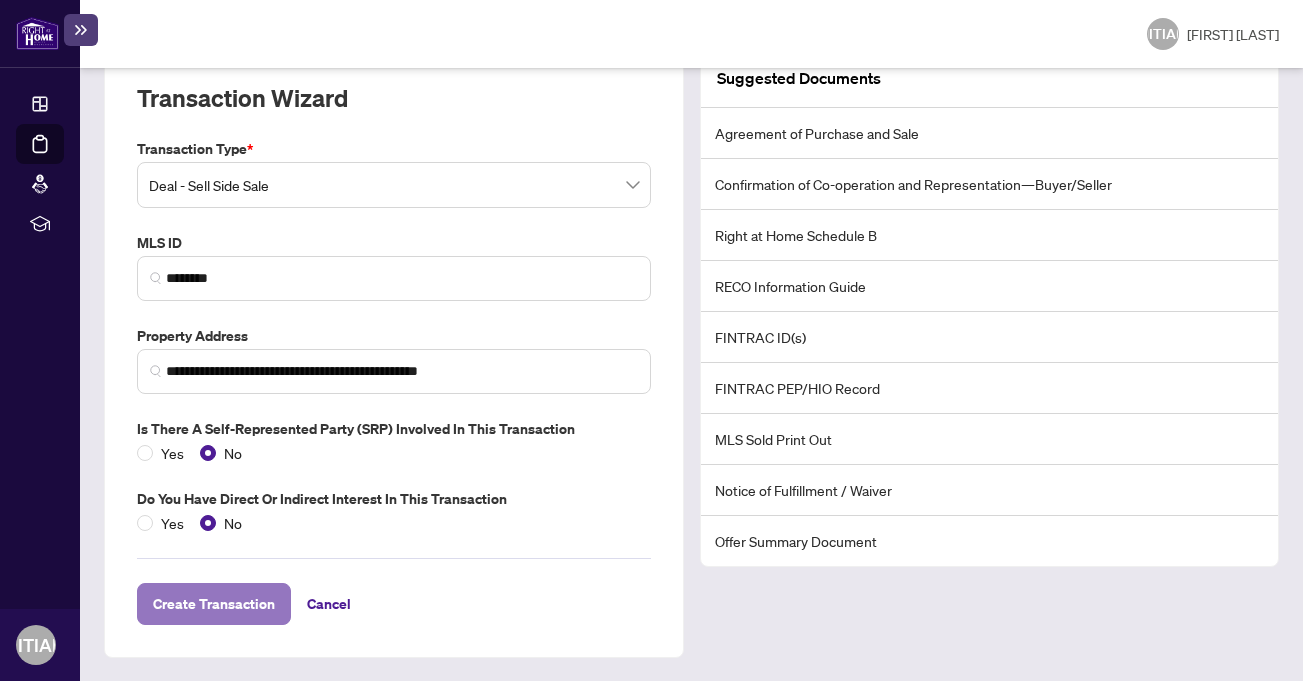 click on "Create Transaction" at bounding box center [214, 604] 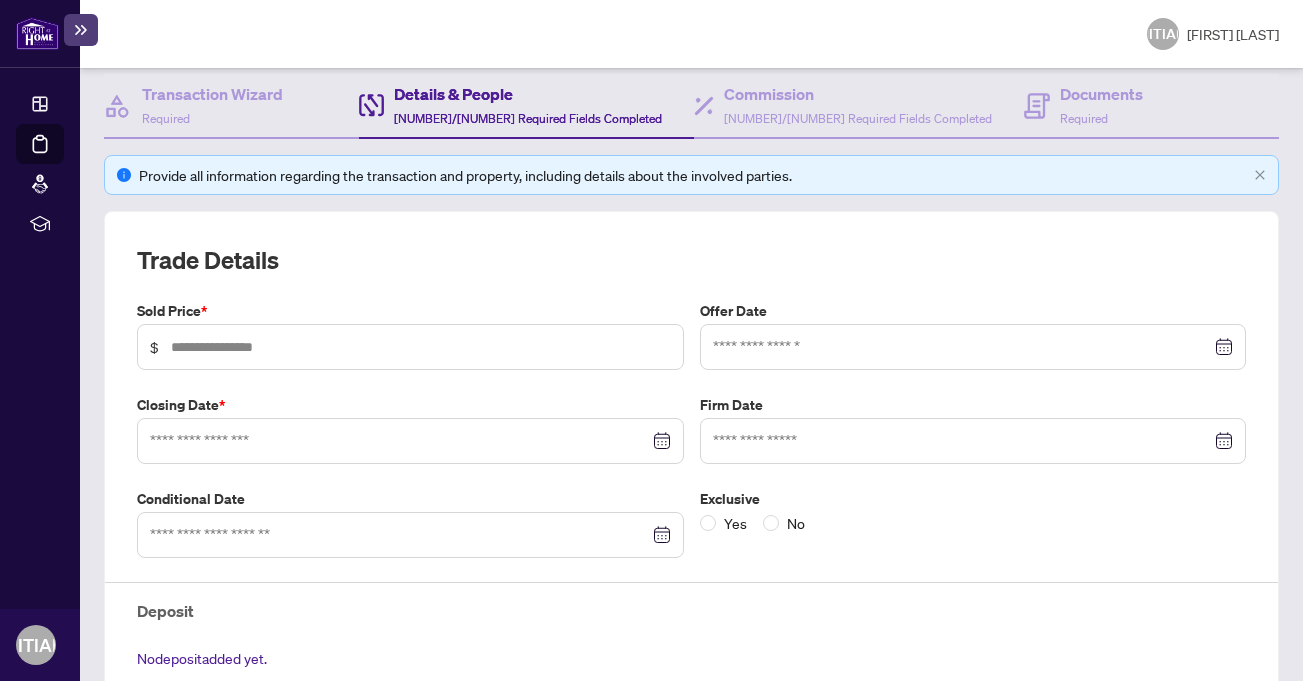 scroll, scrollTop: 233, scrollLeft: 0, axis: vertical 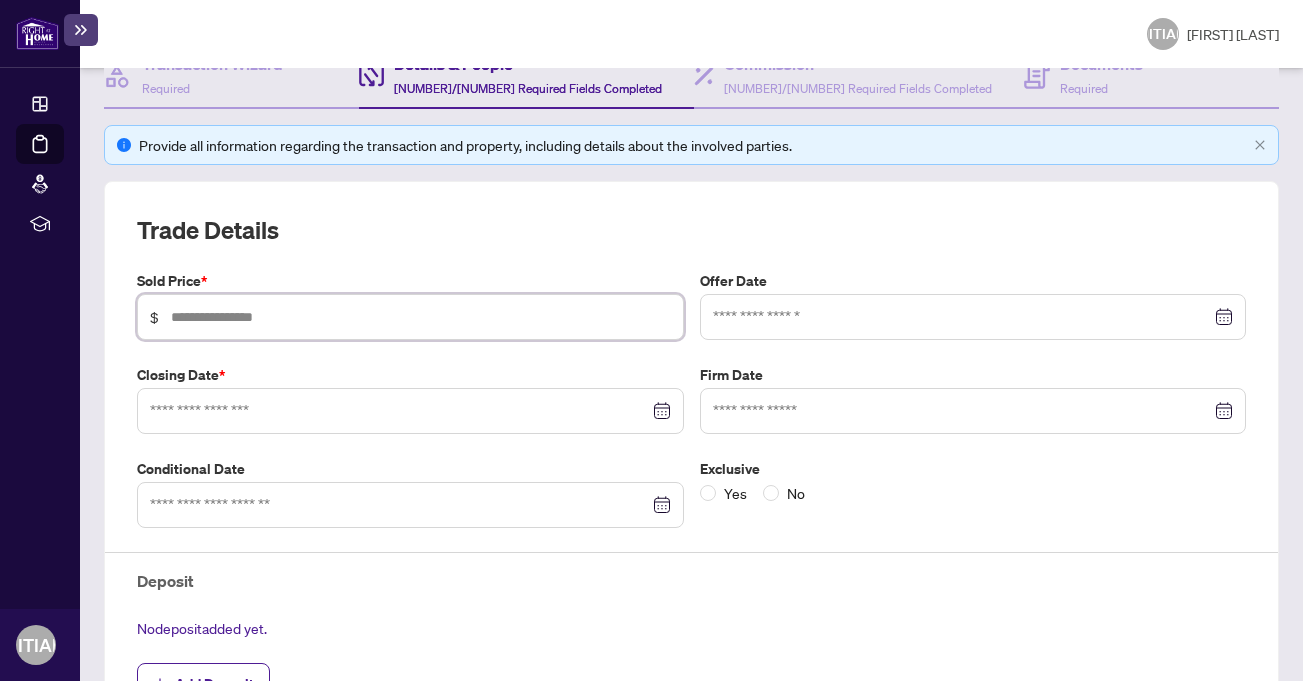 click at bounding box center (421, 317) 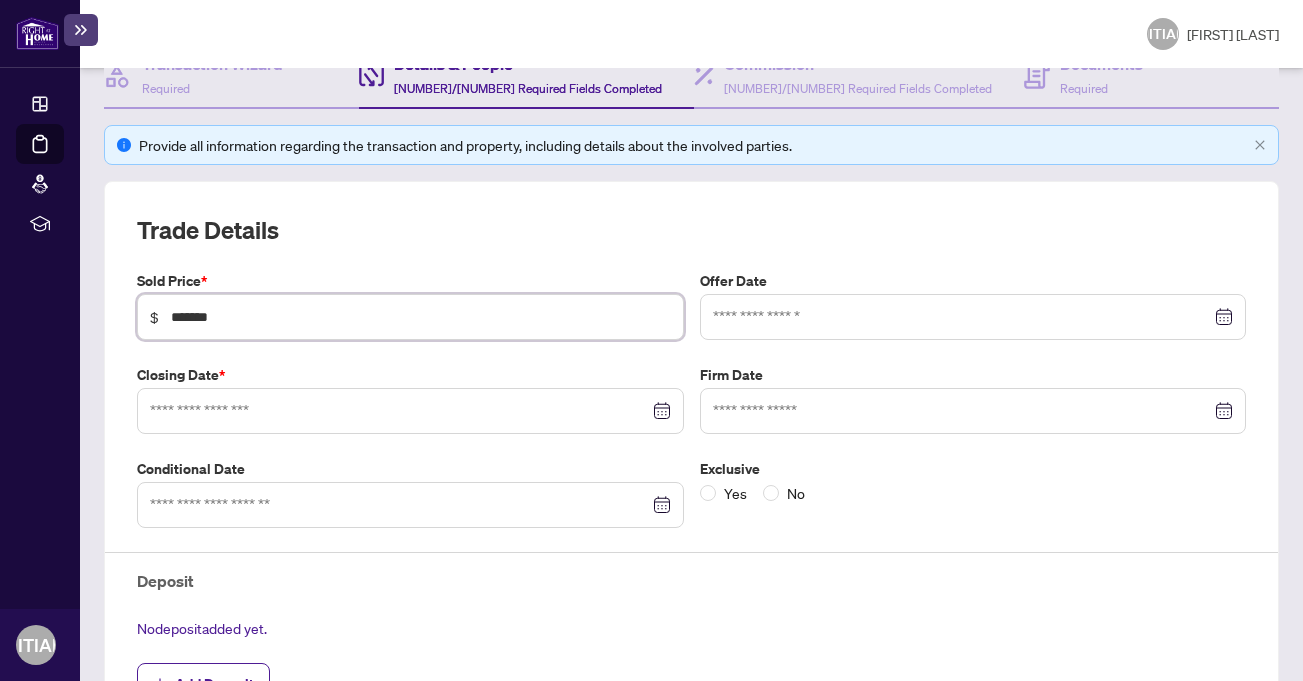 type on "*******" 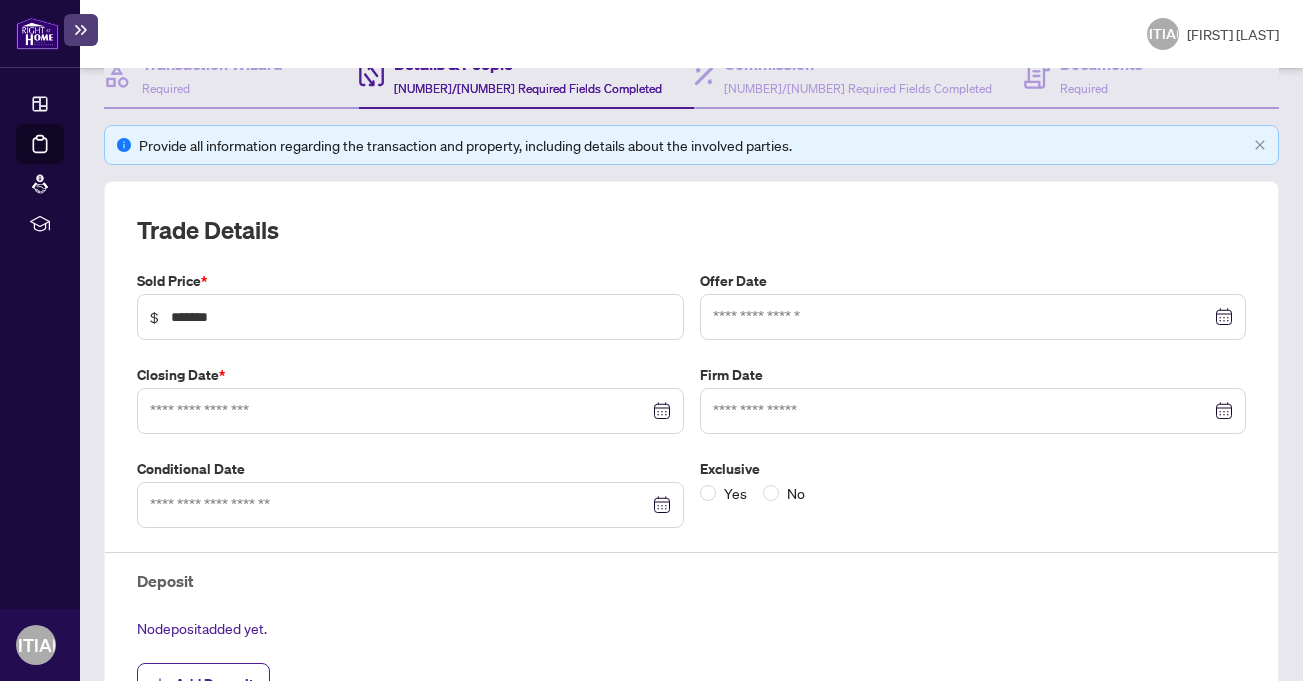click on "Trade Details" at bounding box center (691, 230) 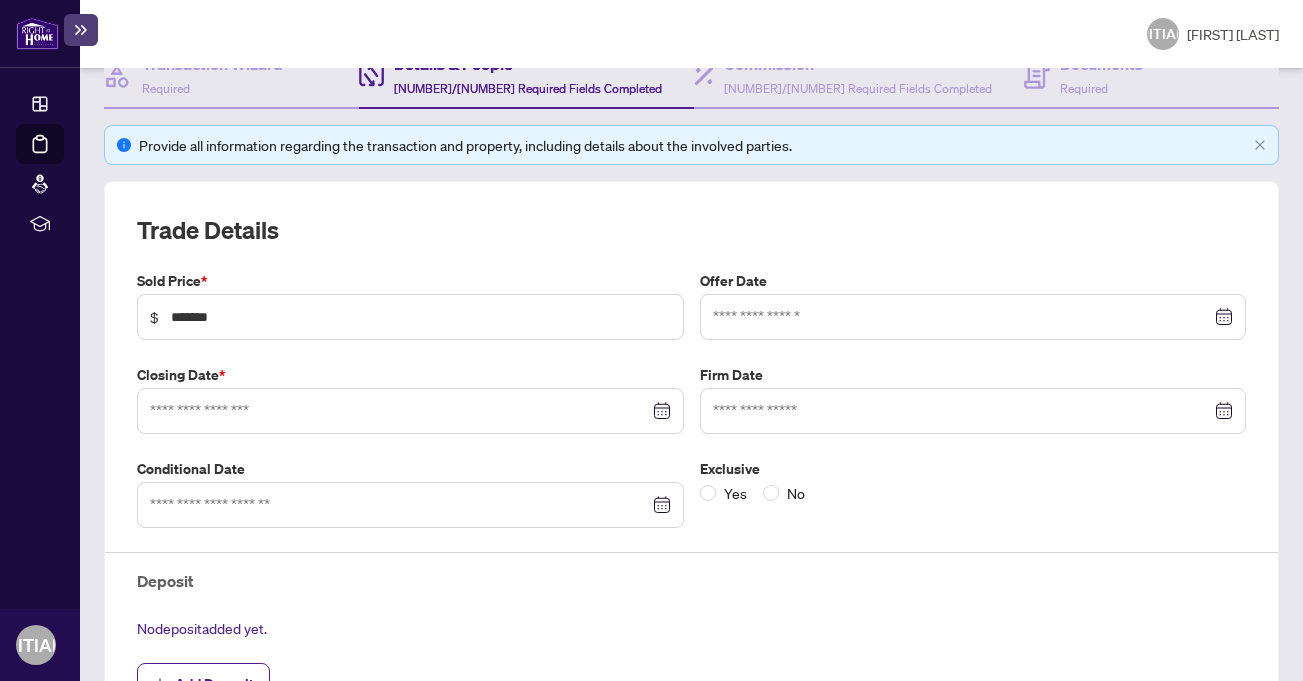 click at bounding box center [973, 317] 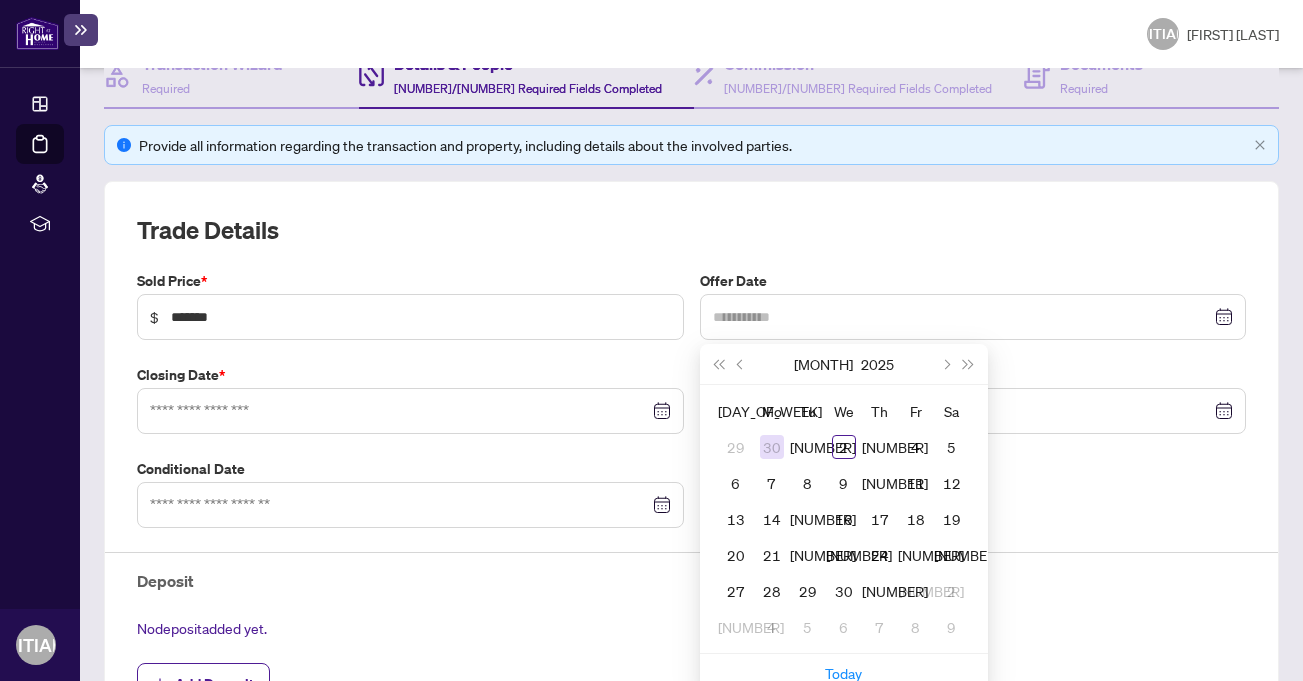 click on "30" at bounding box center (772, 447) 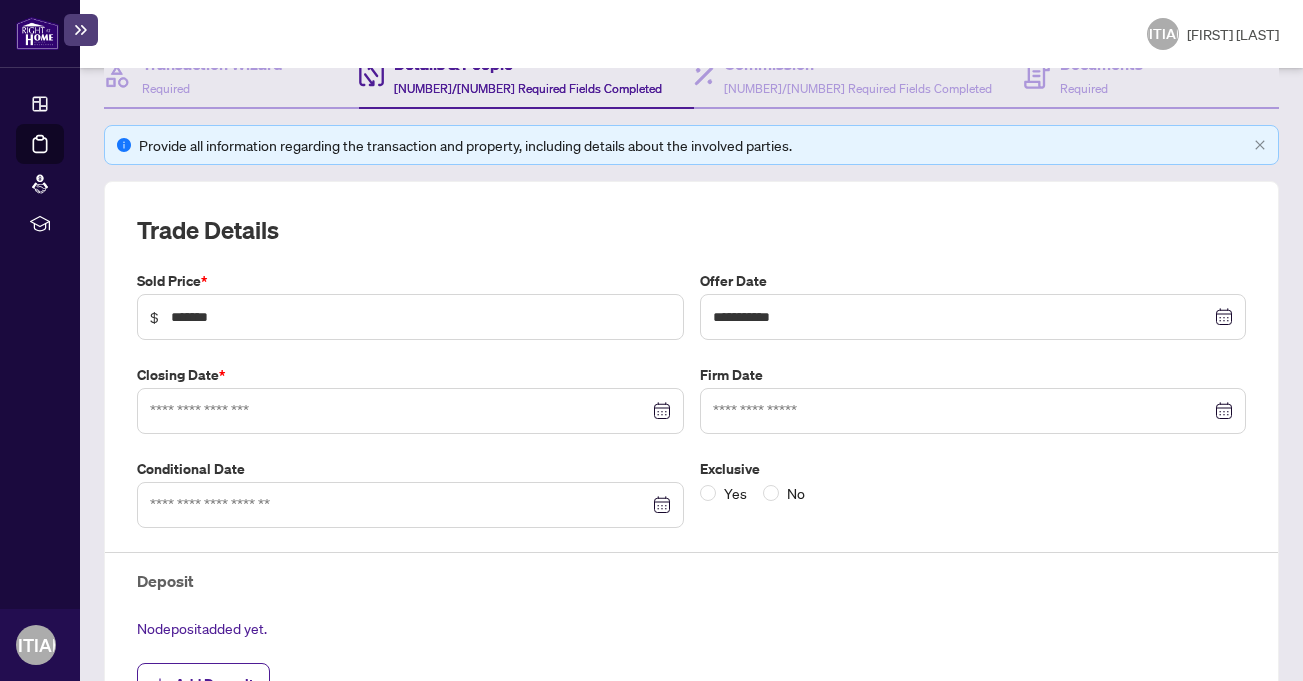 click on "Trade Details" at bounding box center [691, 230] 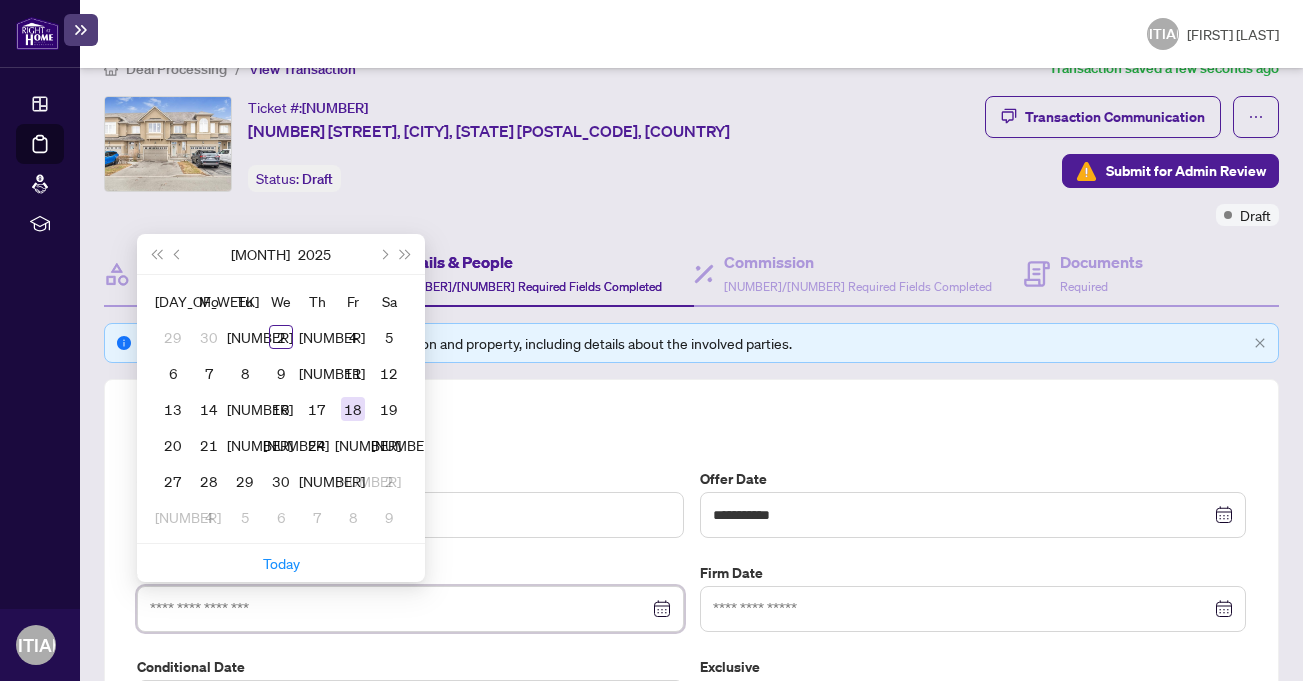 scroll, scrollTop: 33, scrollLeft: 0, axis: vertical 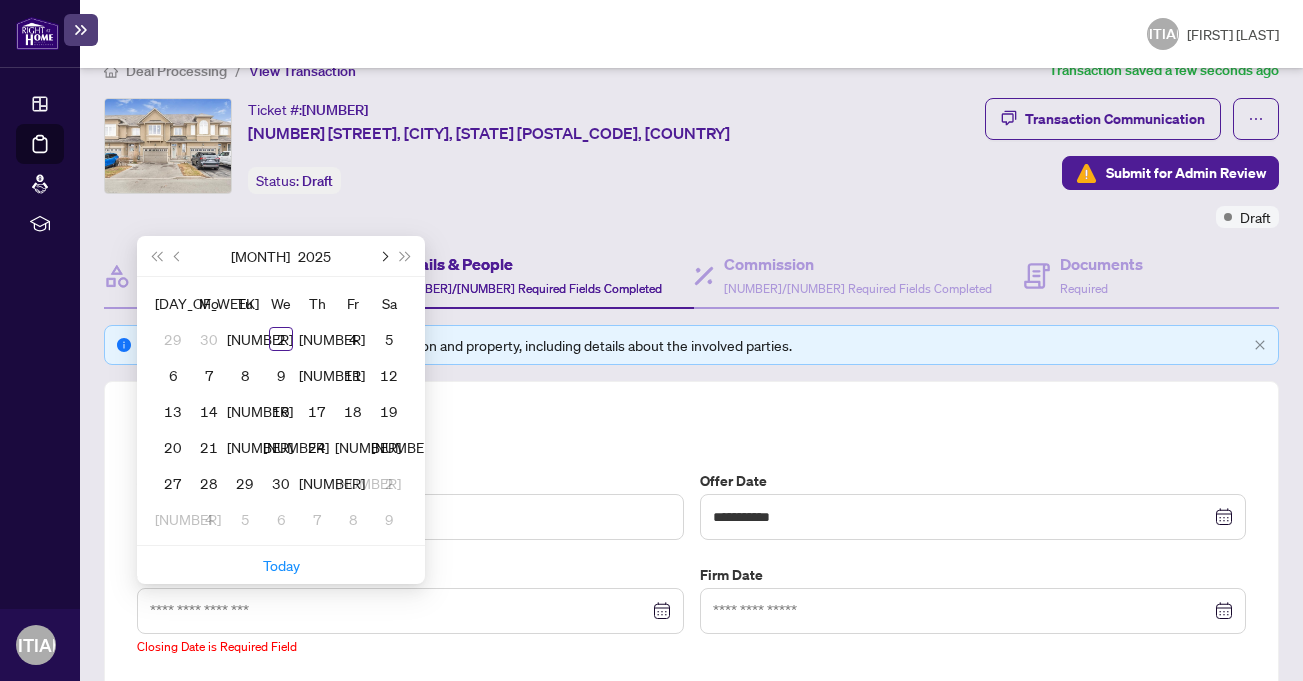 click at bounding box center [383, 256] 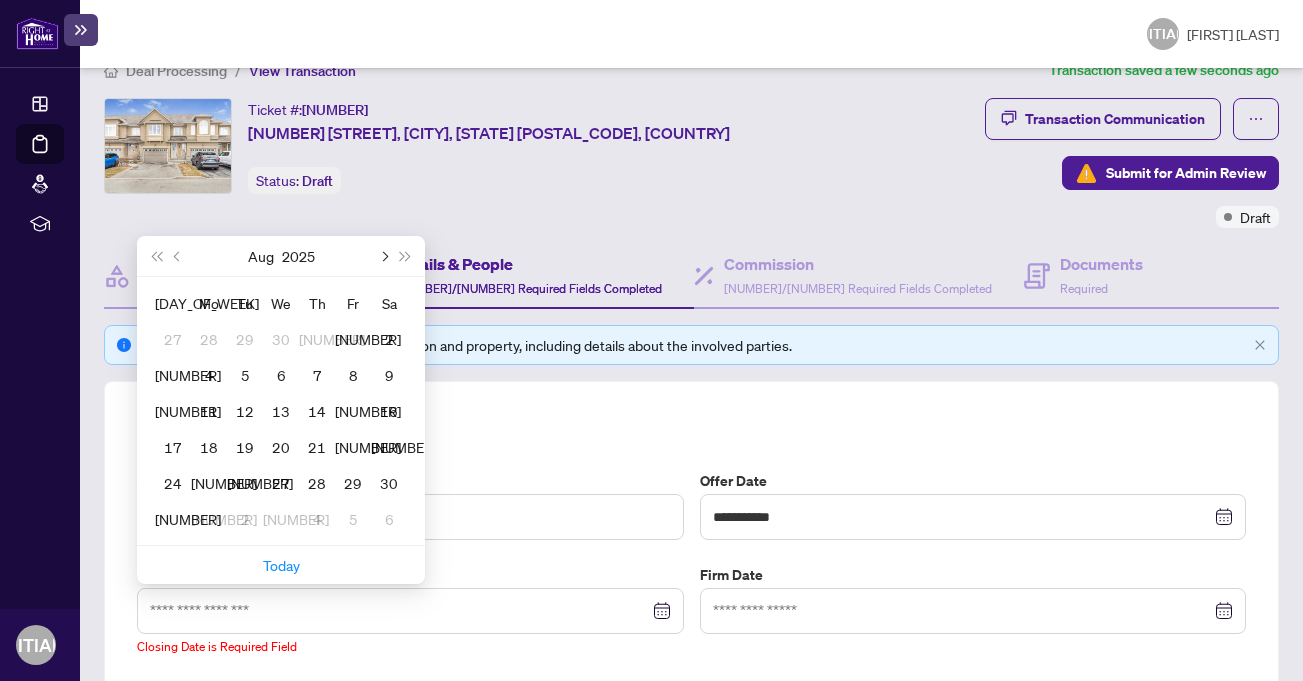 click at bounding box center [383, 256] 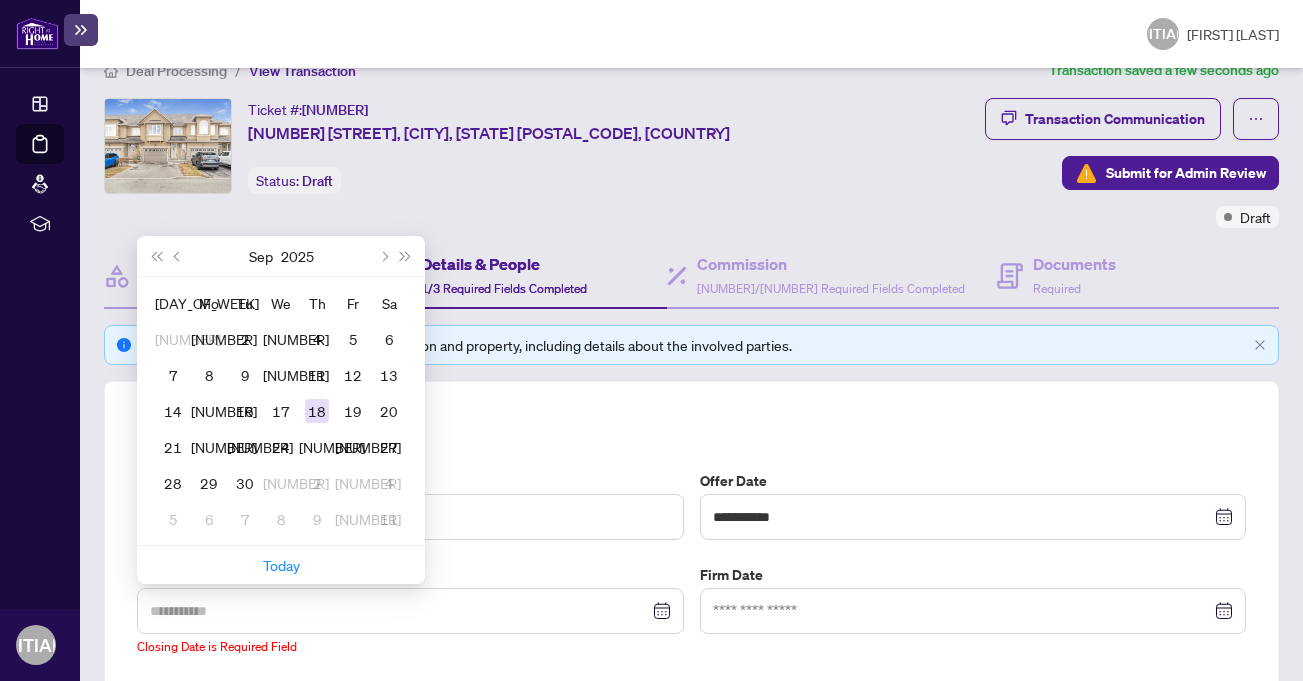 click on "18" at bounding box center [317, 411] 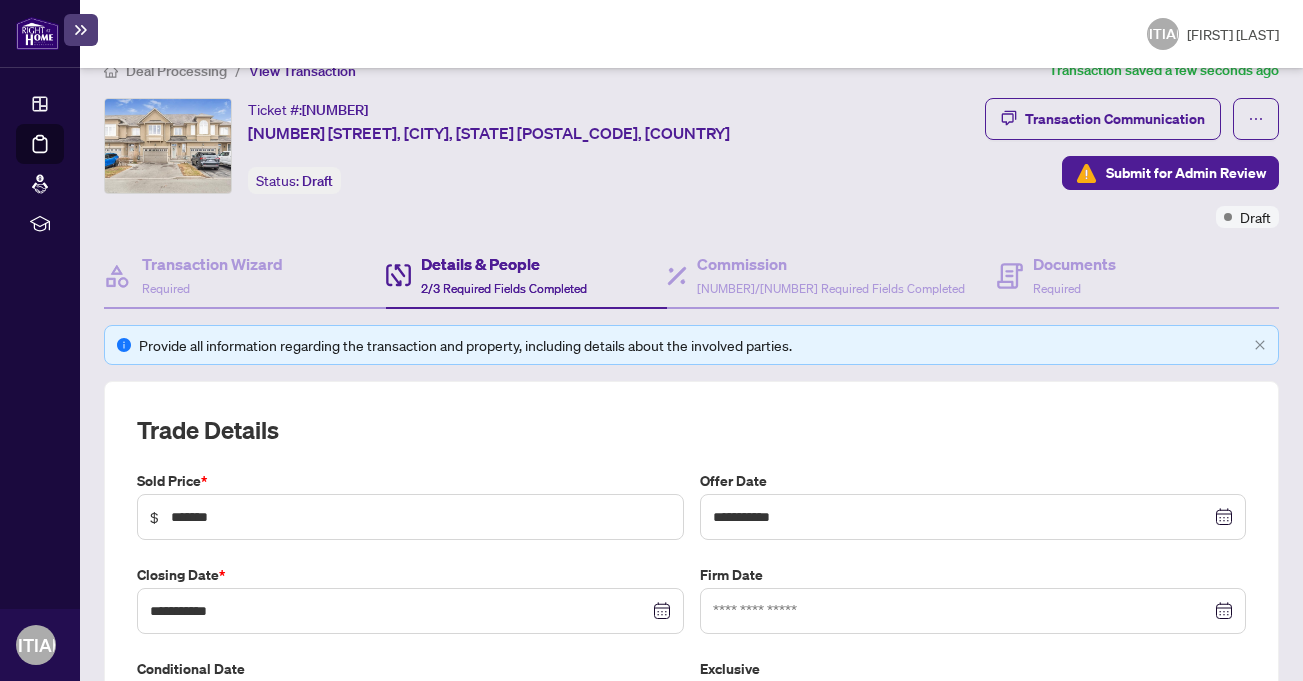 click on "Ticket #: [NUMBER] [NUMBER], [CITY], [STATE] [POSTAL_CODE], [COUNTRY] Status: Draft Submit for Admin Review" at bounding box center (479, 146) 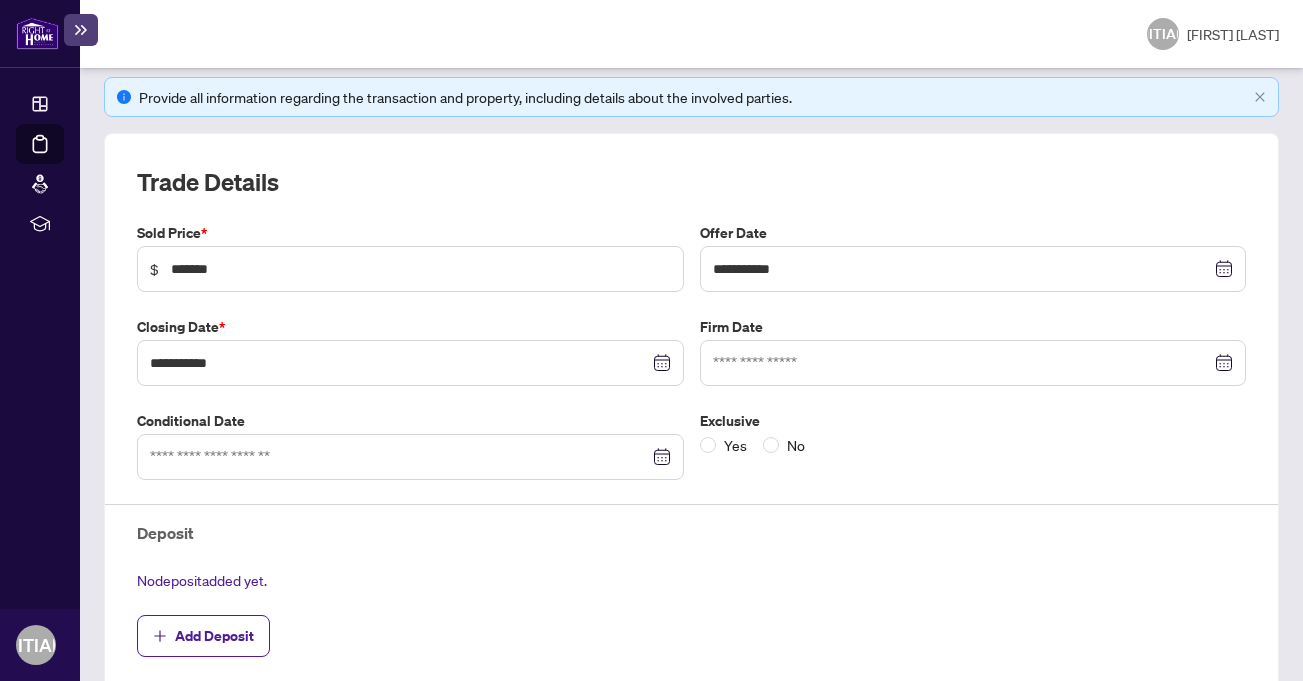 scroll, scrollTop: 300, scrollLeft: 0, axis: vertical 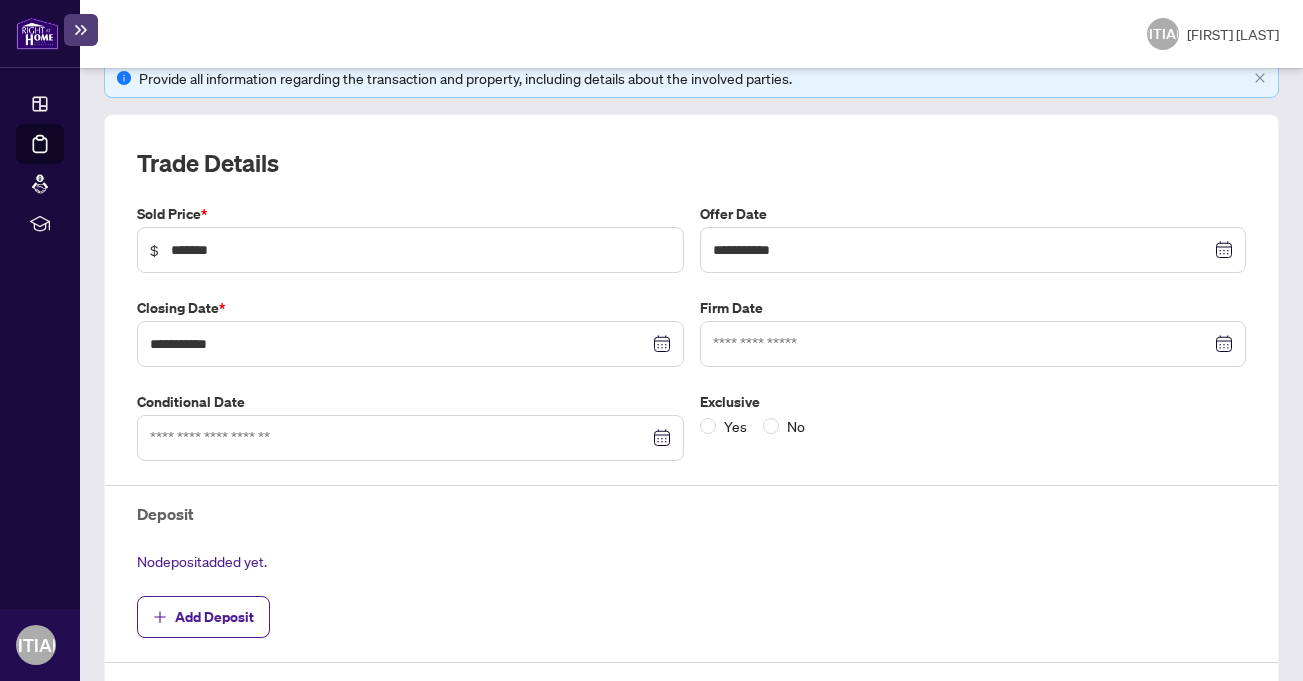 click at bounding box center [973, 250] 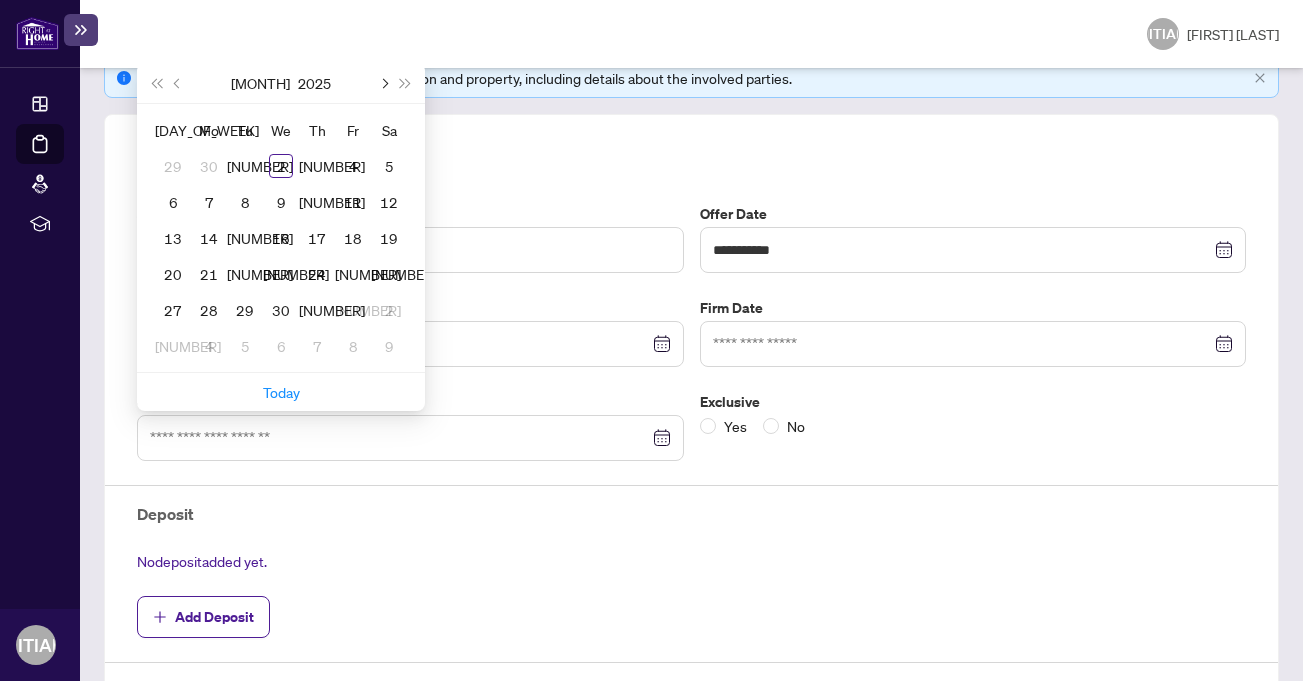 click at bounding box center [0, 0] 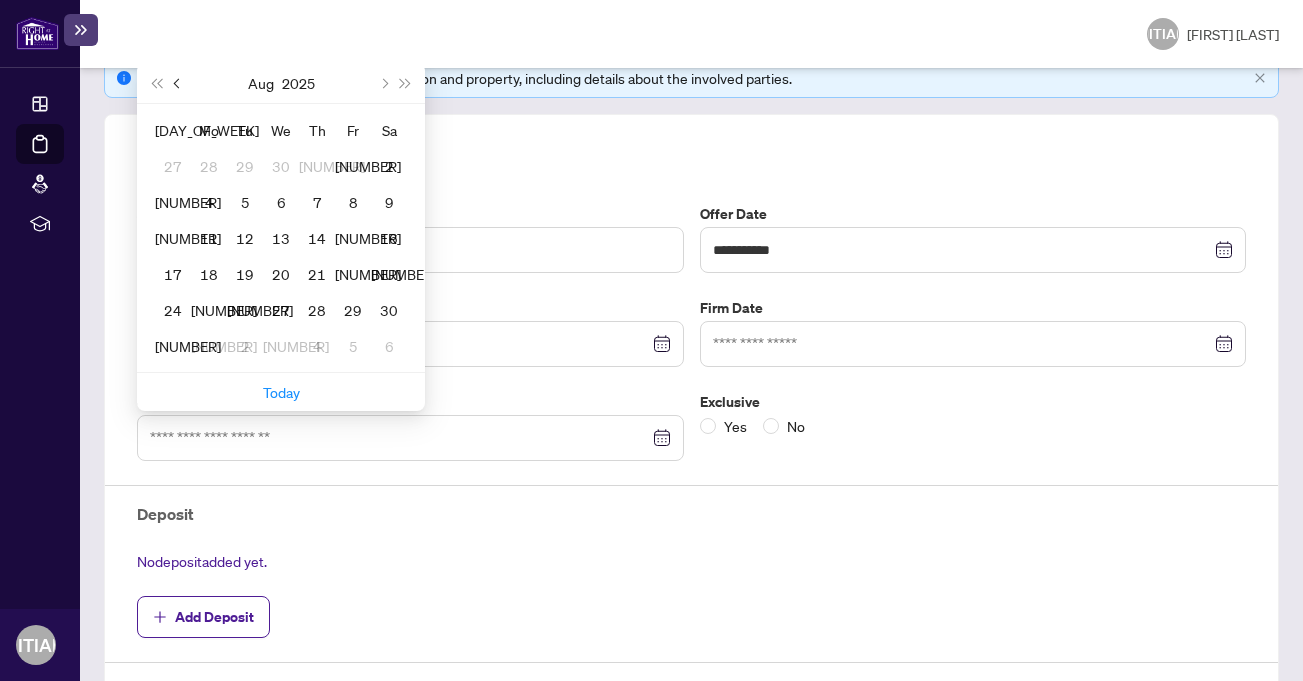 click at bounding box center [0, 0] 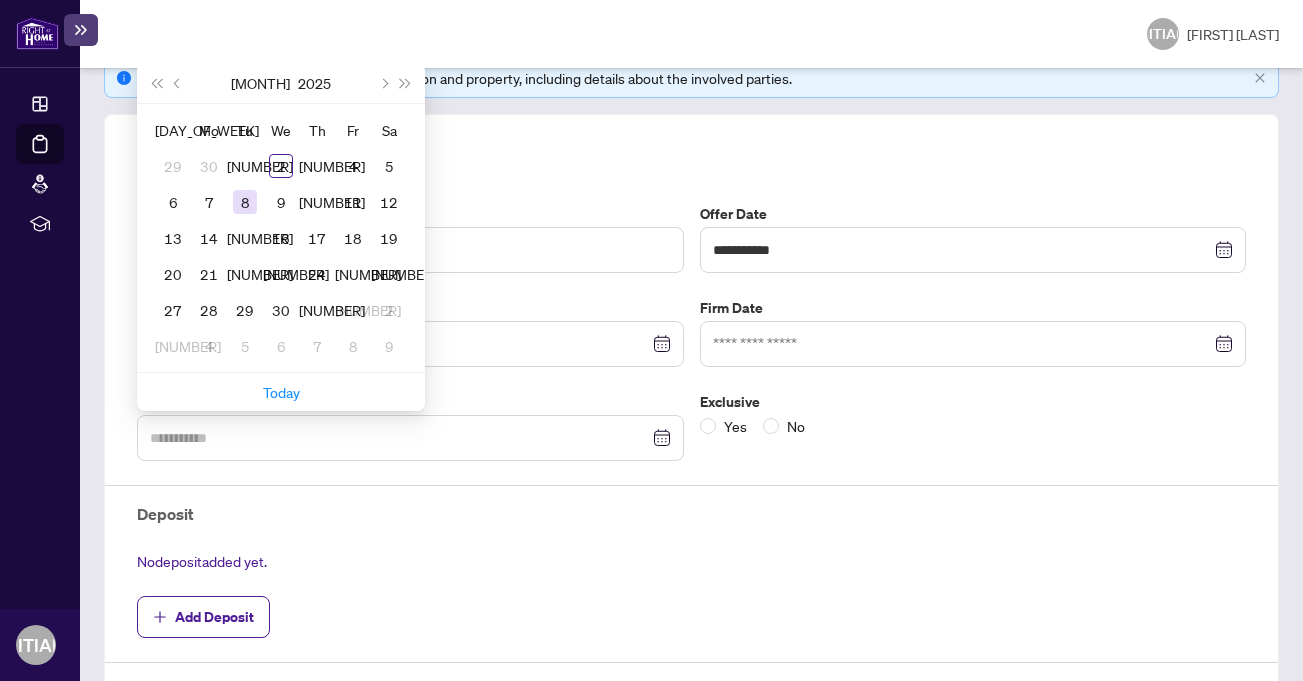 click on "8" at bounding box center [0, 0] 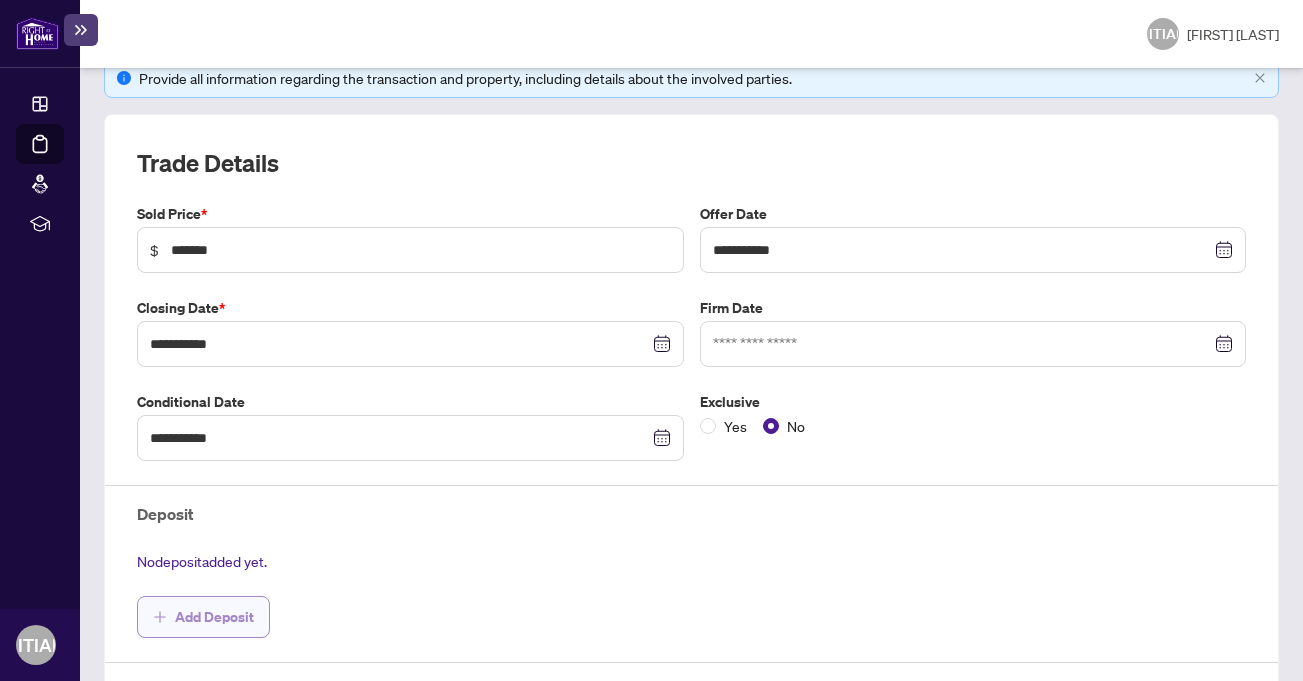 click on "Add Deposit" at bounding box center [214, 617] 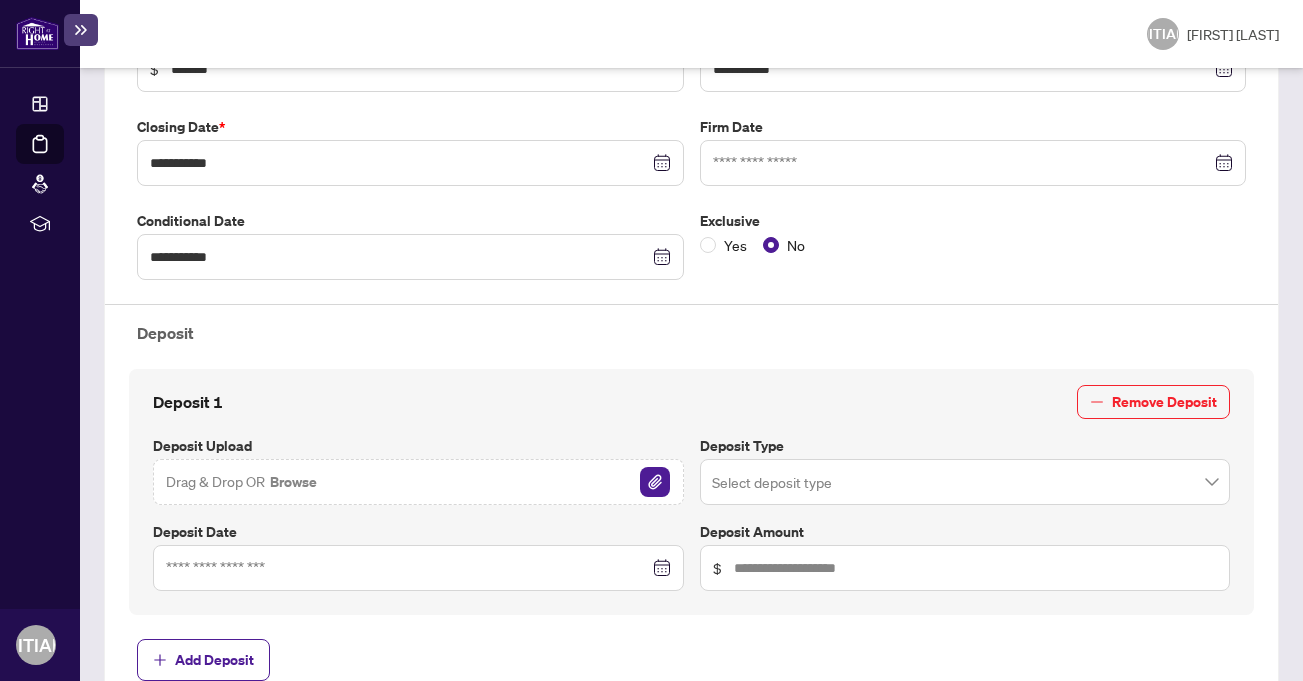 scroll, scrollTop: 500, scrollLeft: 0, axis: vertical 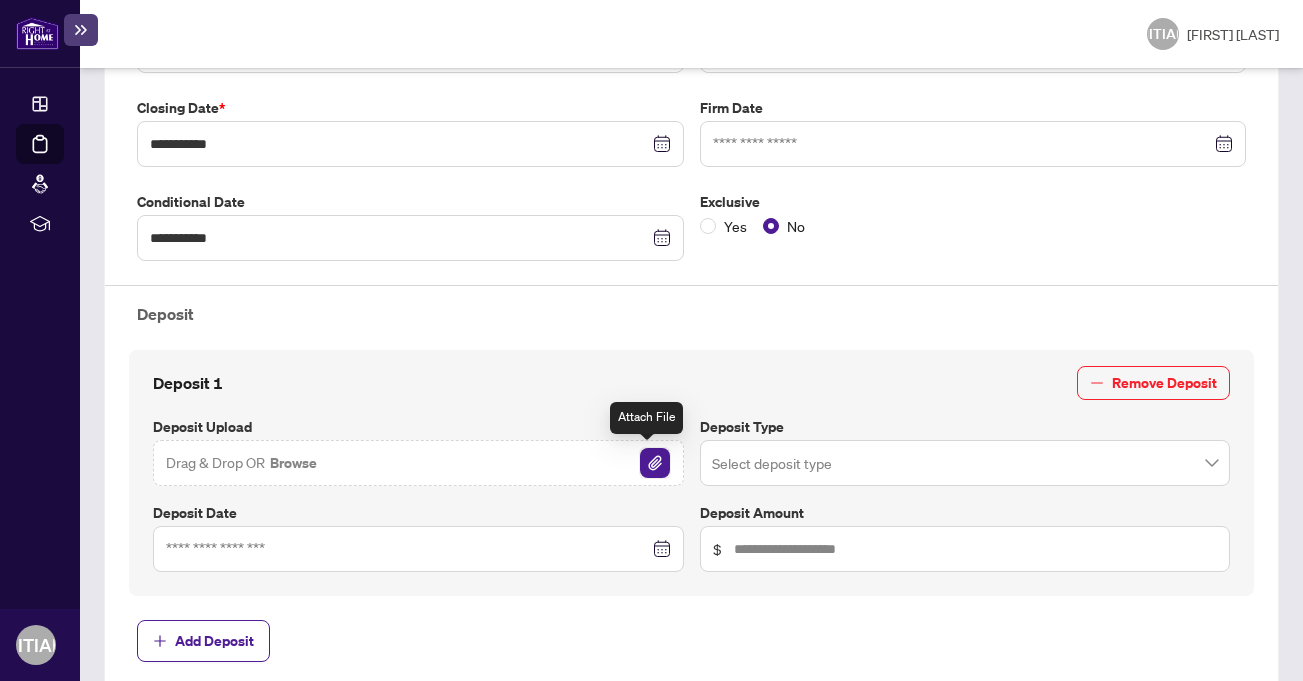 click at bounding box center [655, 463] 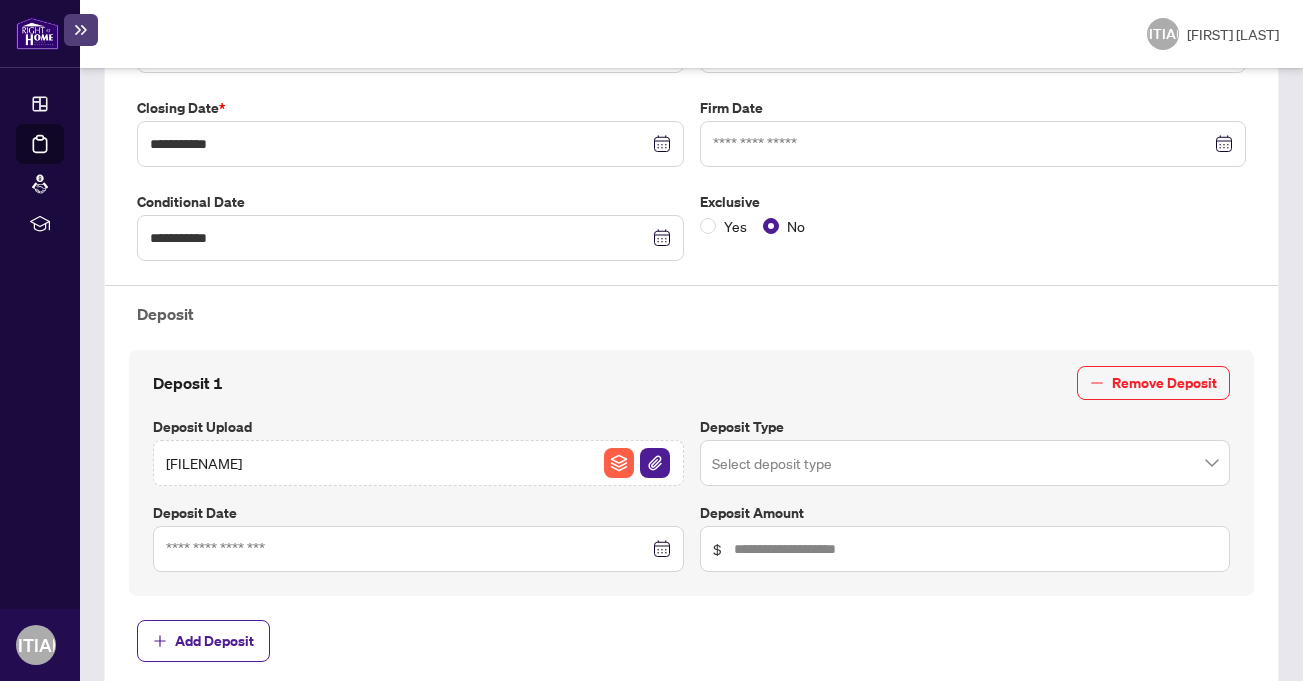 click at bounding box center [965, 463] 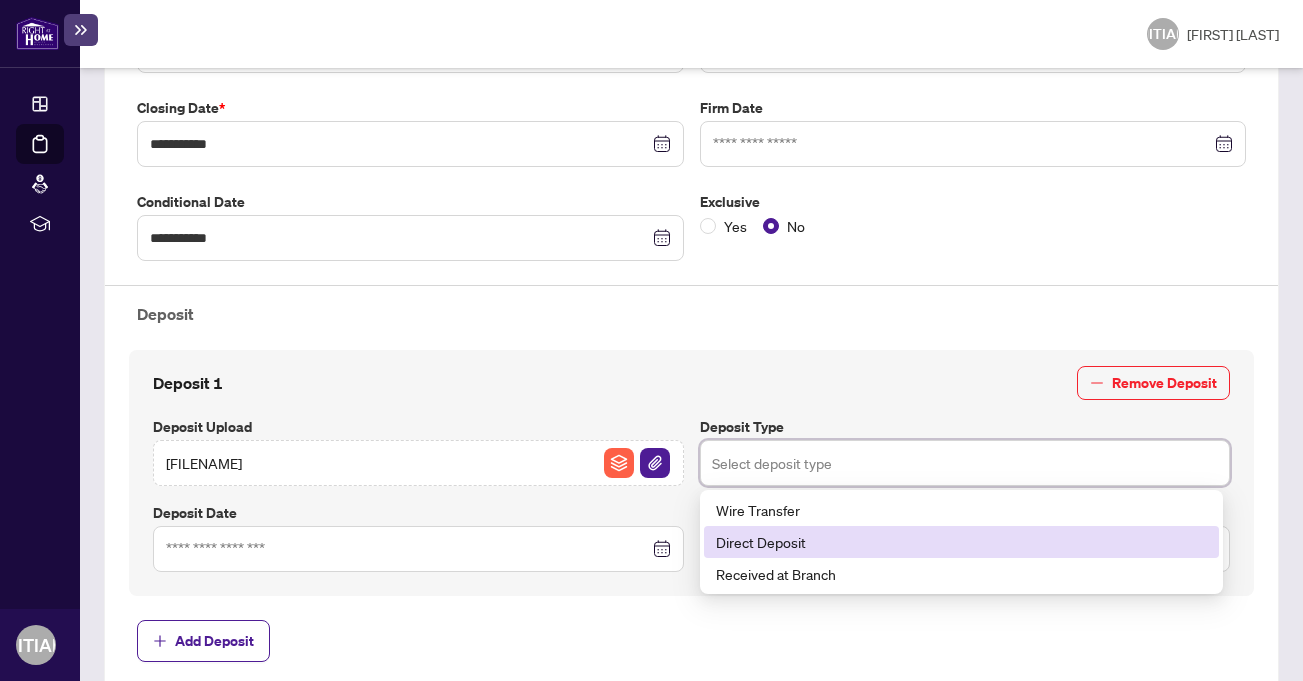 click on "Direct Deposit" at bounding box center [961, 542] 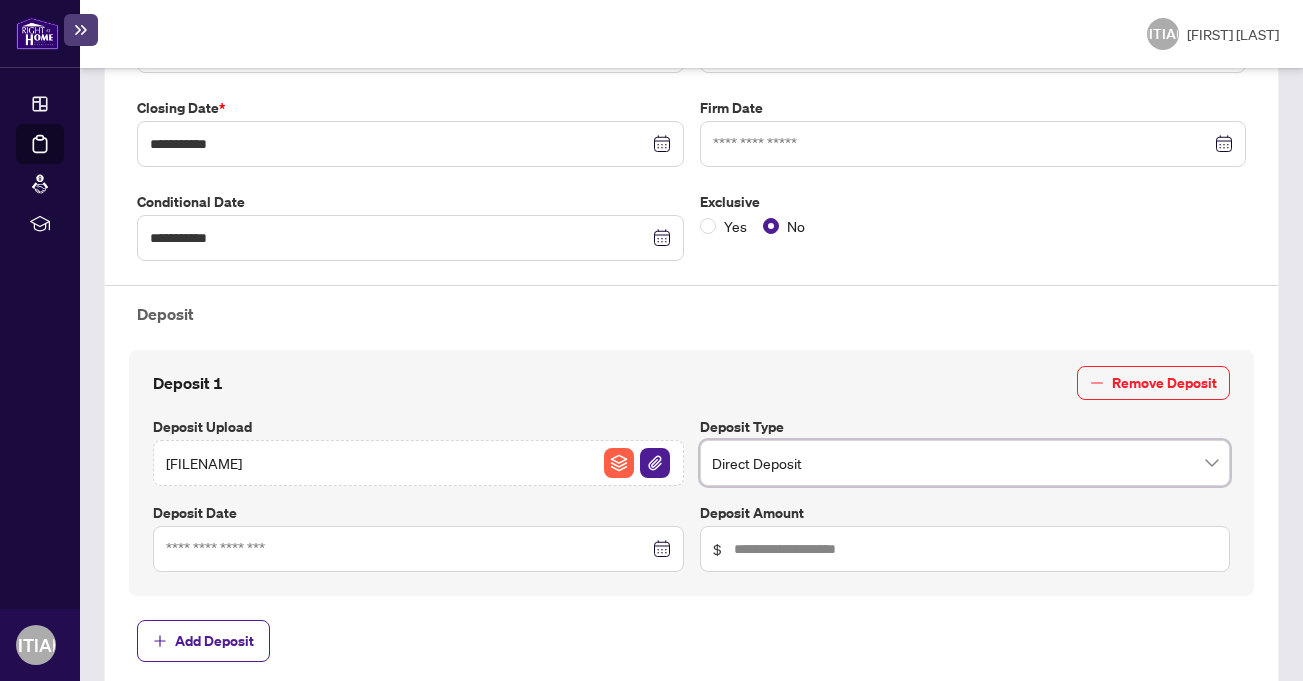 click at bounding box center (418, 549) 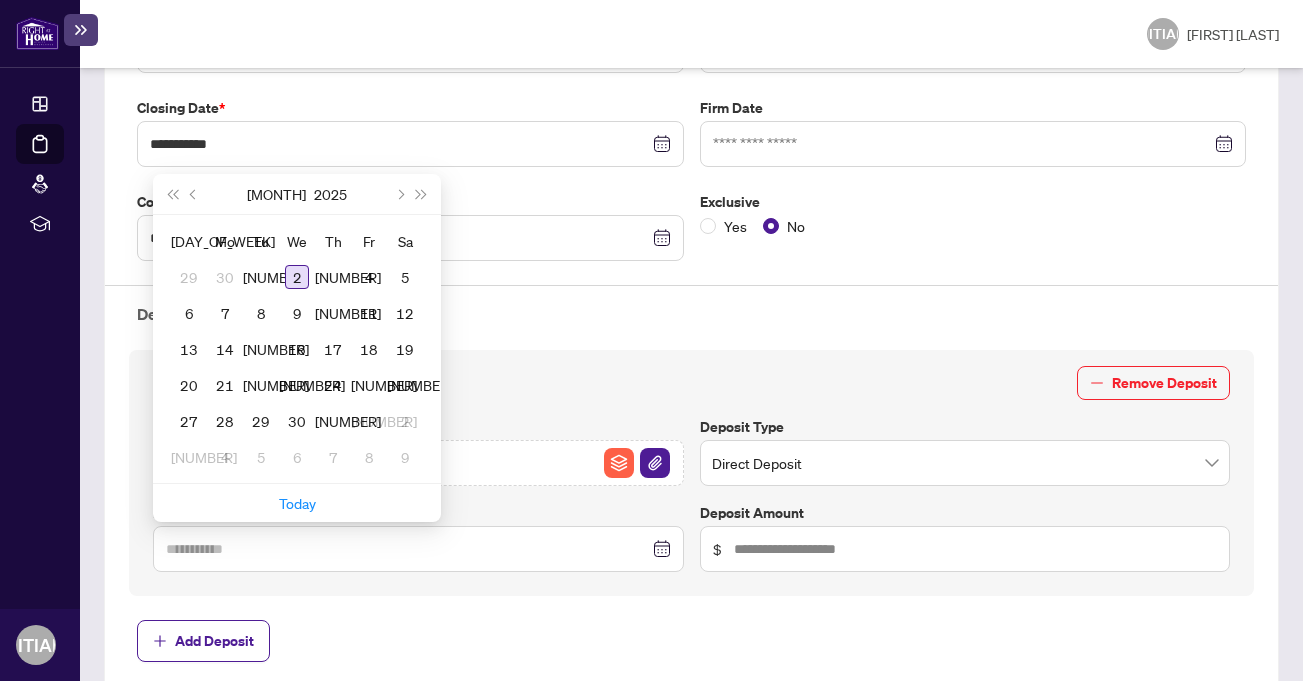 click on "2" at bounding box center [297, 277] 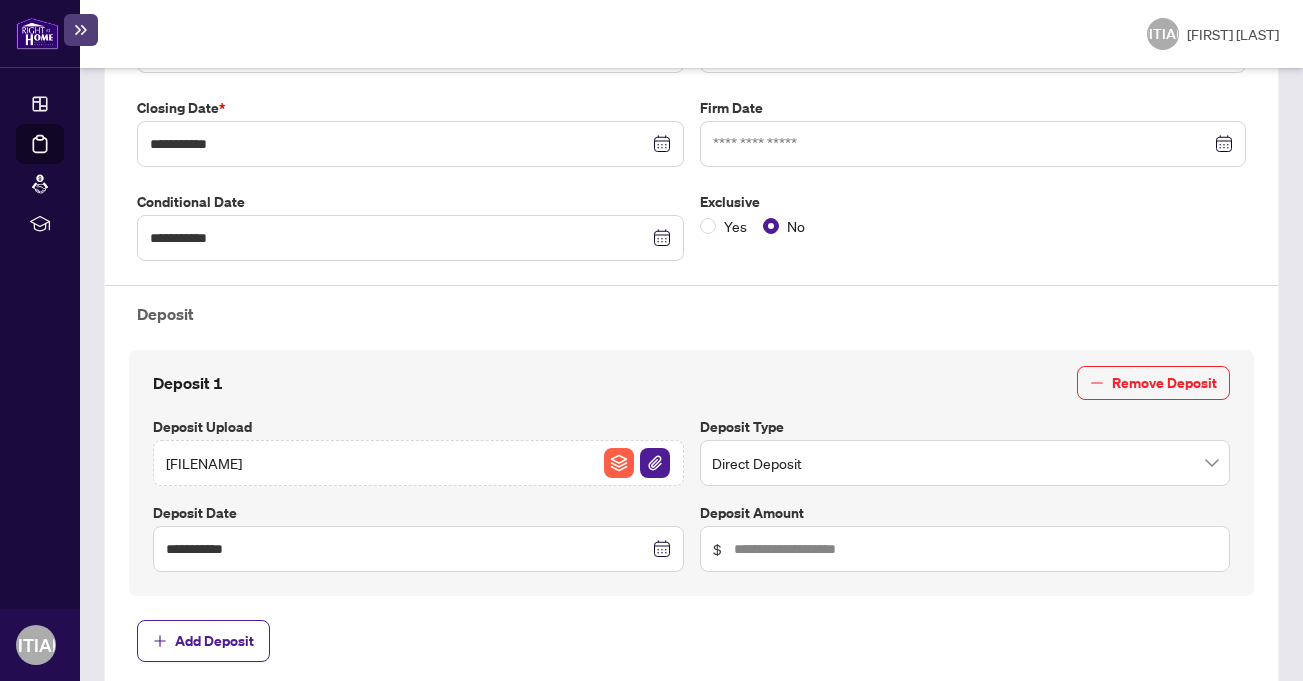 click on "$" at bounding box center (965, 549) 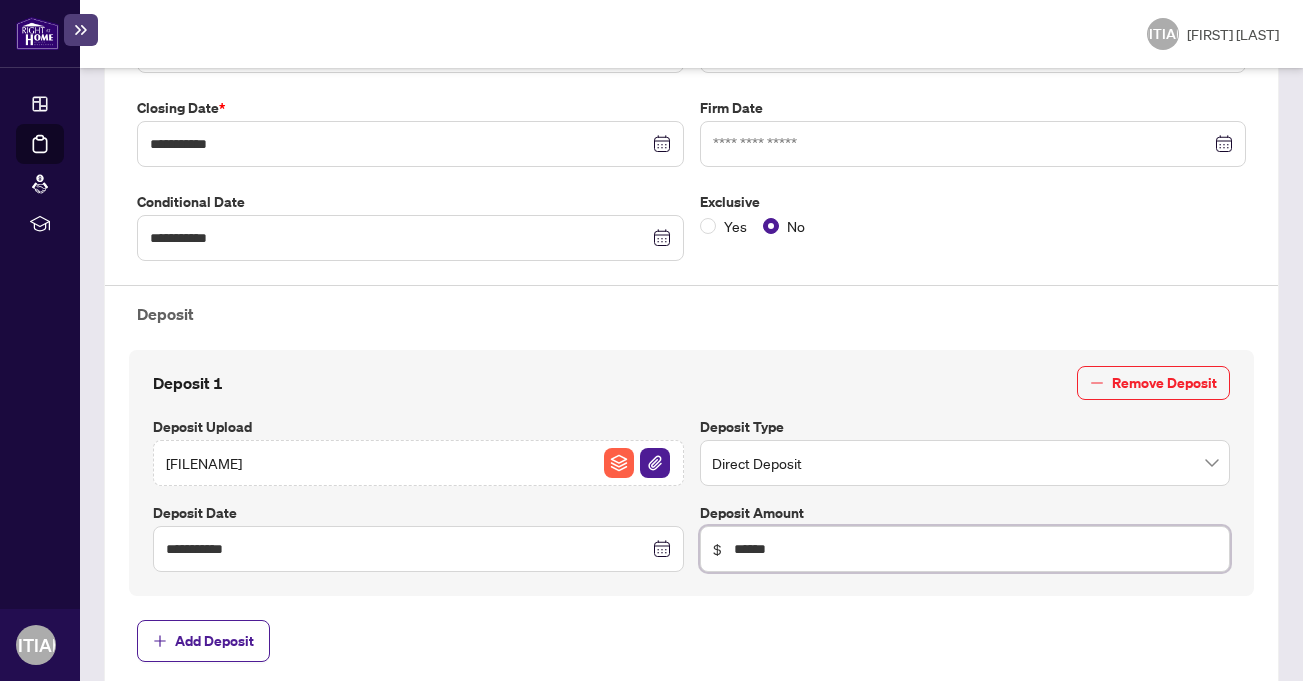 type on "******" 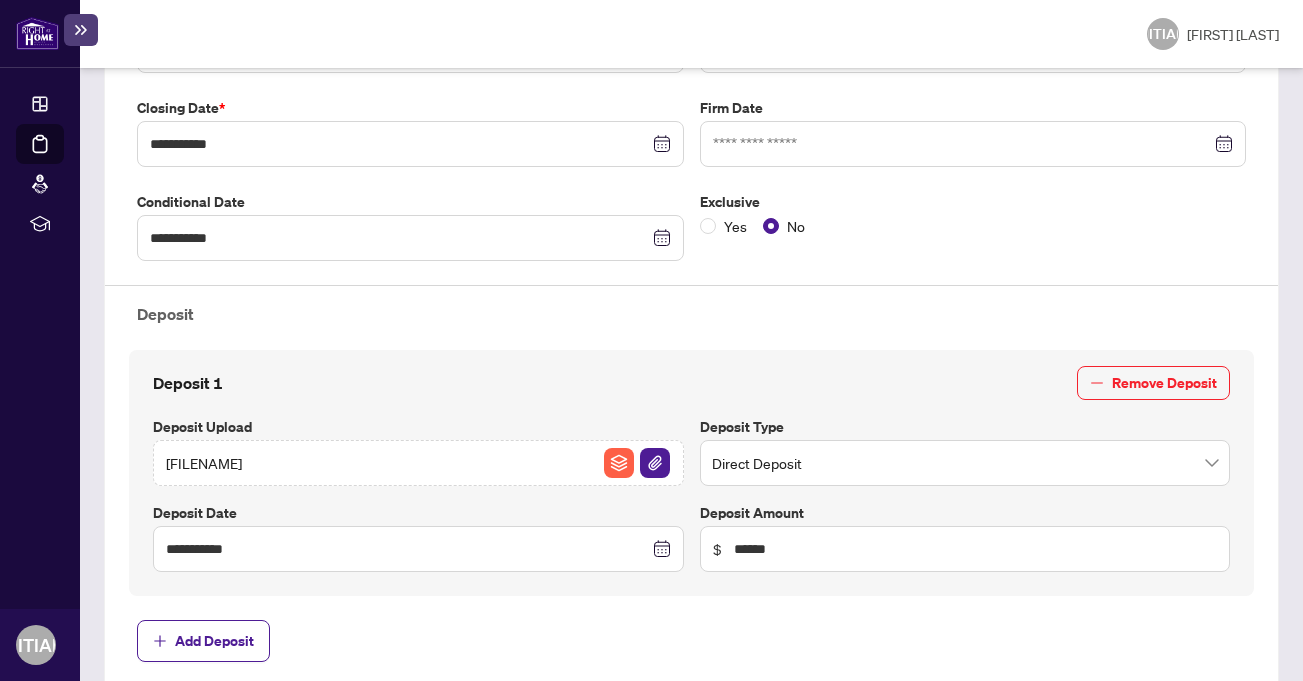 click on "Add Deposit" at bounding box center [691, 641] 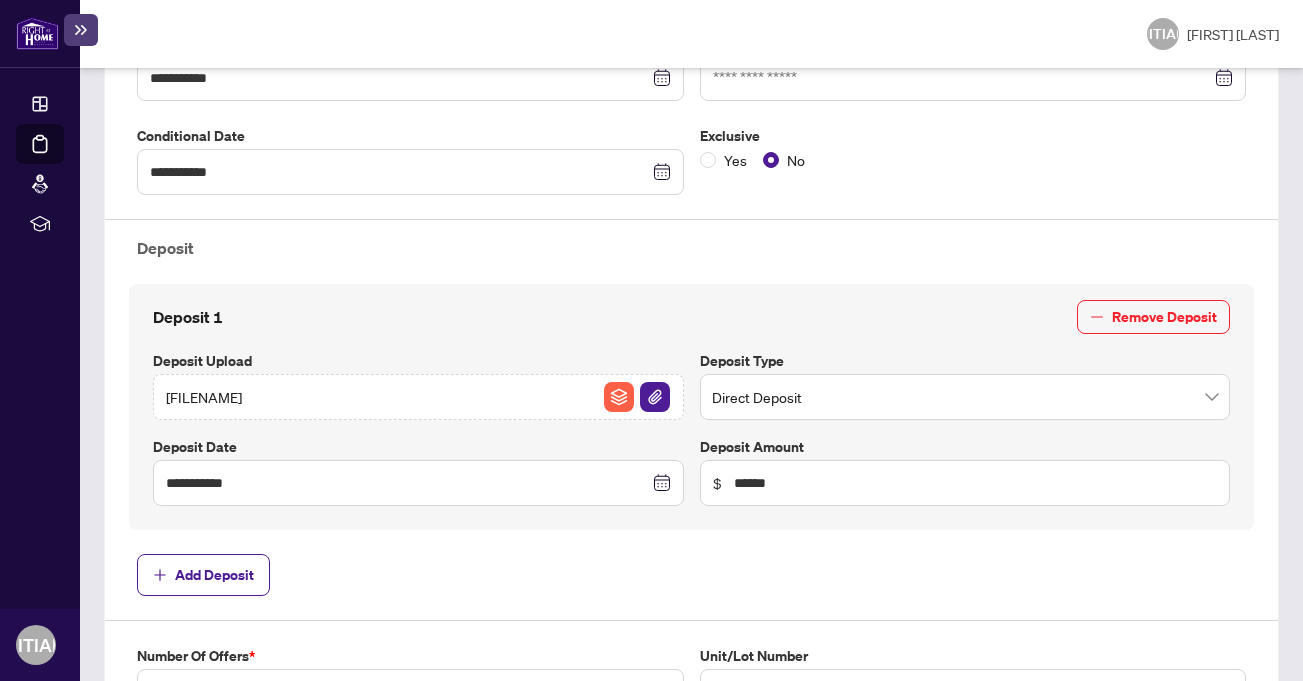 scroll, scrollTop: 700, scrollLeft: 0, axis: vertical 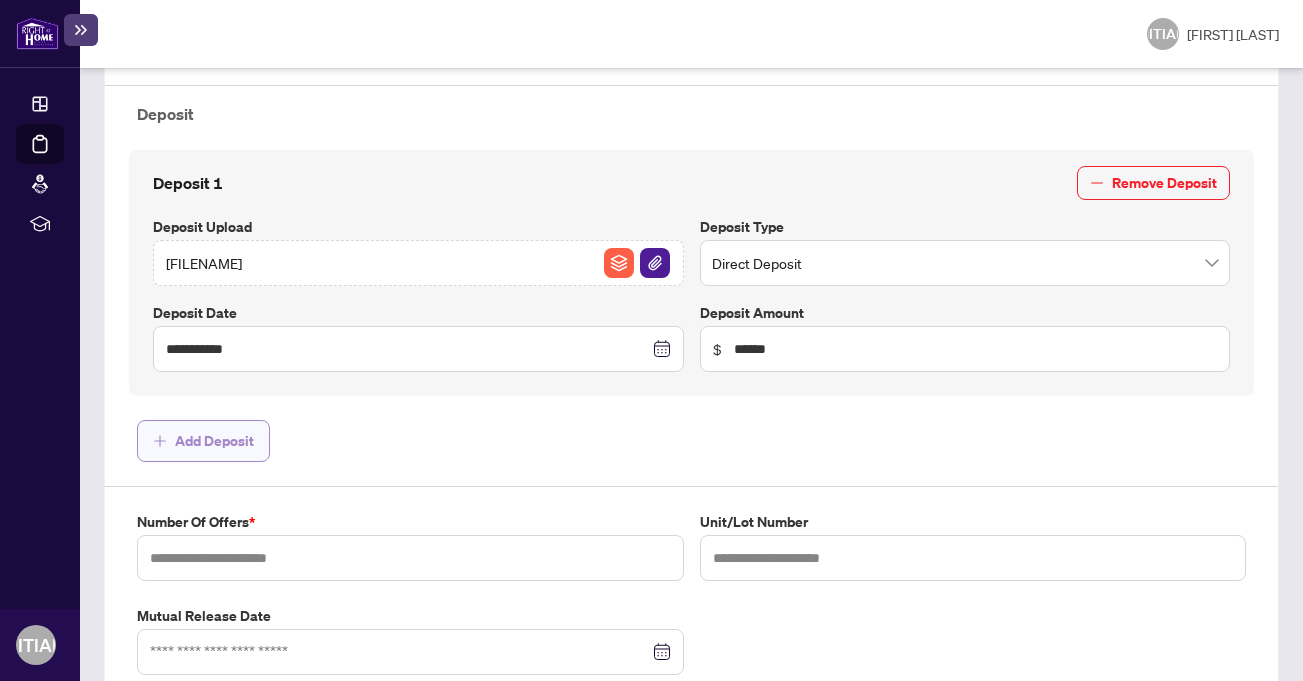 click on "Add Deposit" at bounding box center [214, 441] 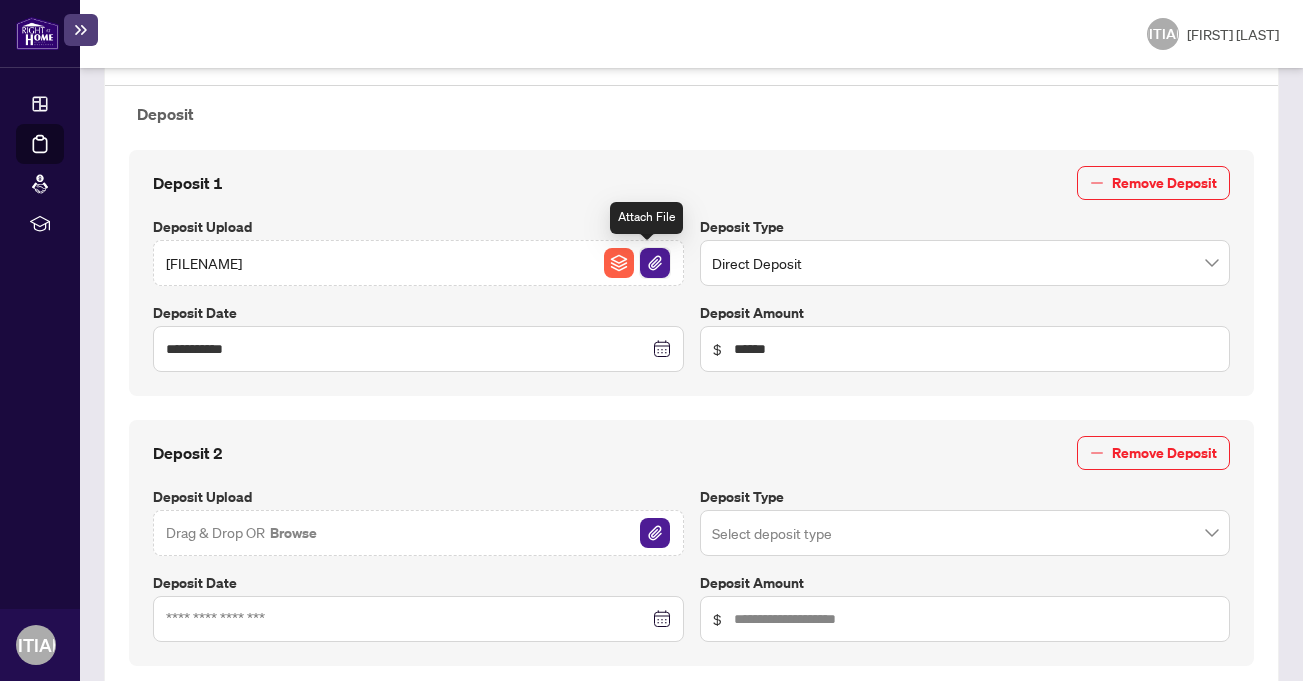 click at bounding box center [655, 263] 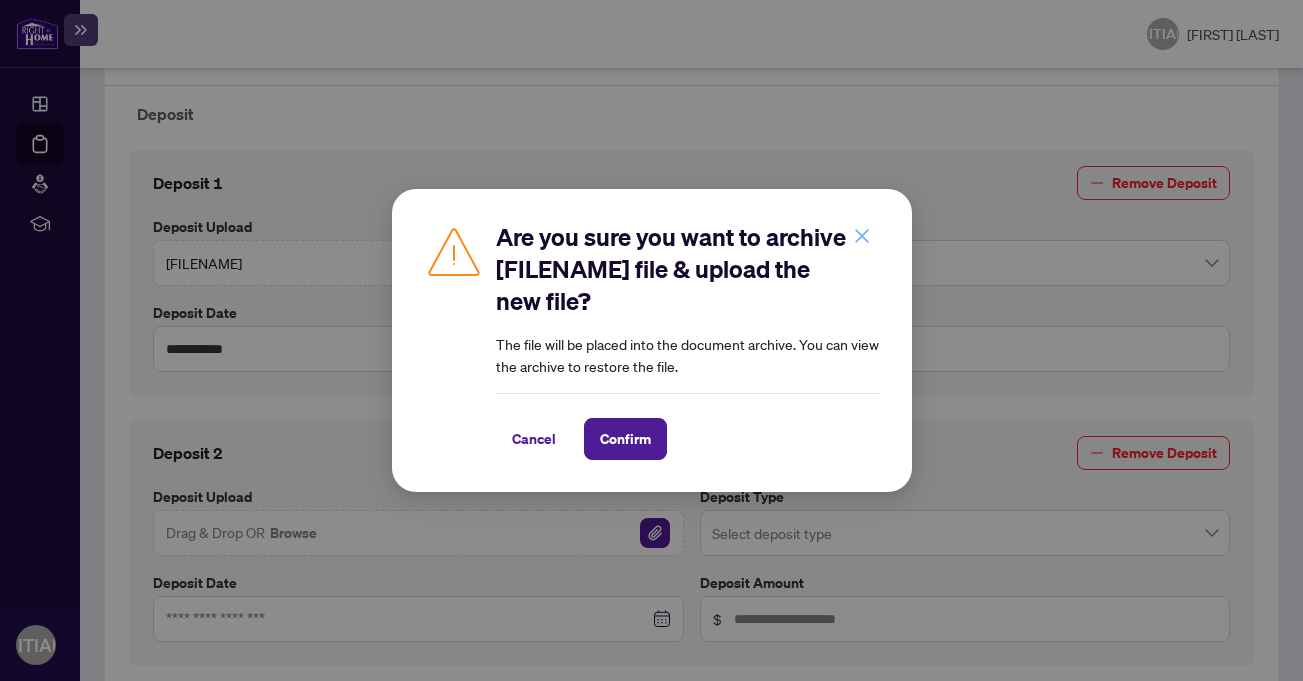 click at bounding box center [862, 236] 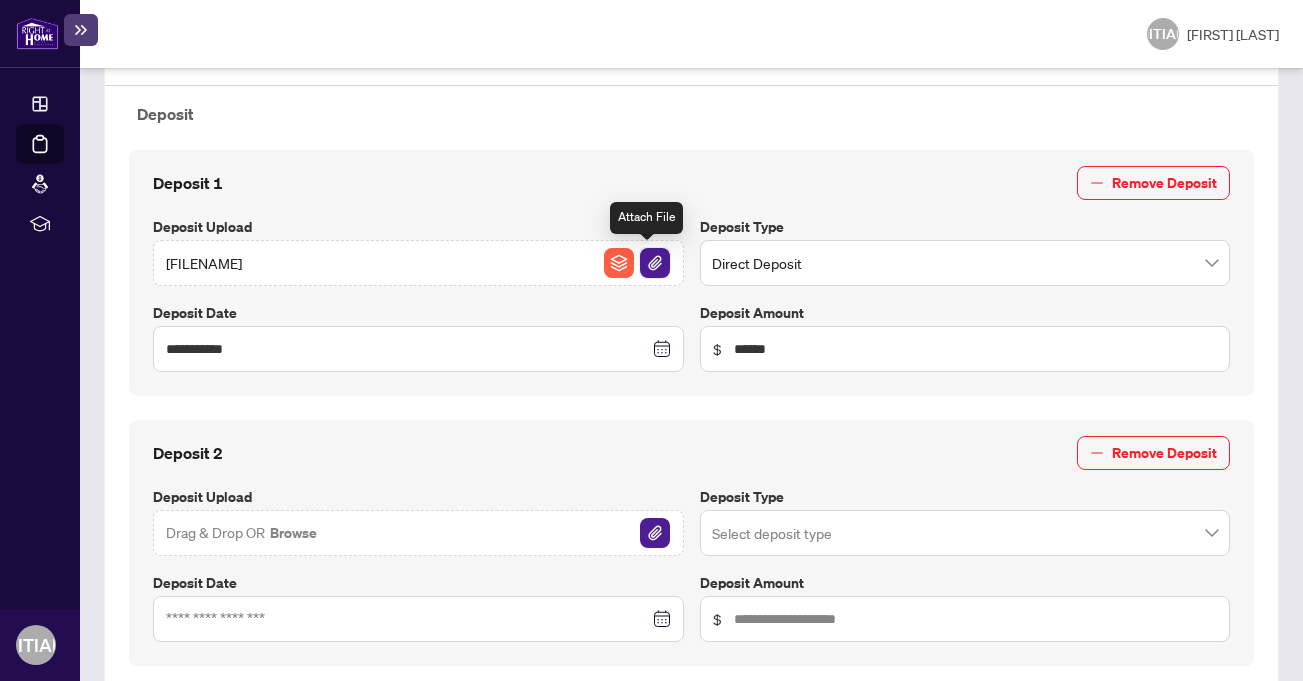 click at bounding box center [655, 263] 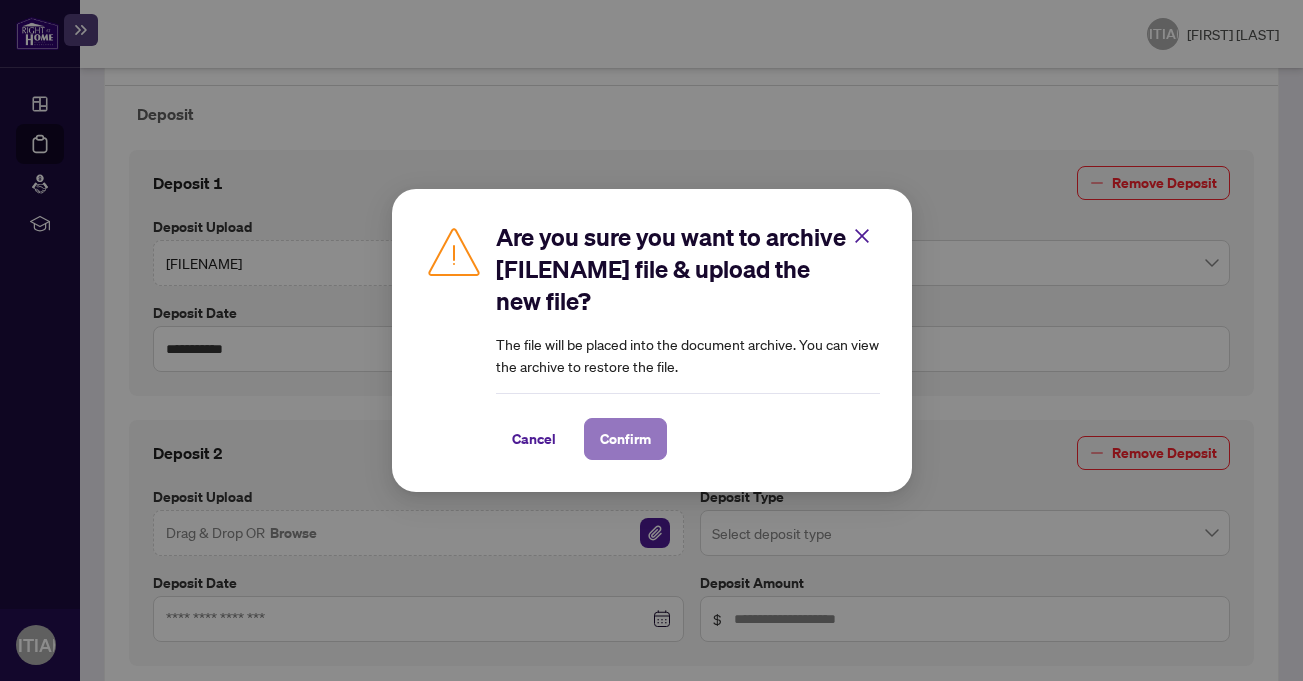 click on "Confirm" at bounding box center [625, 439] 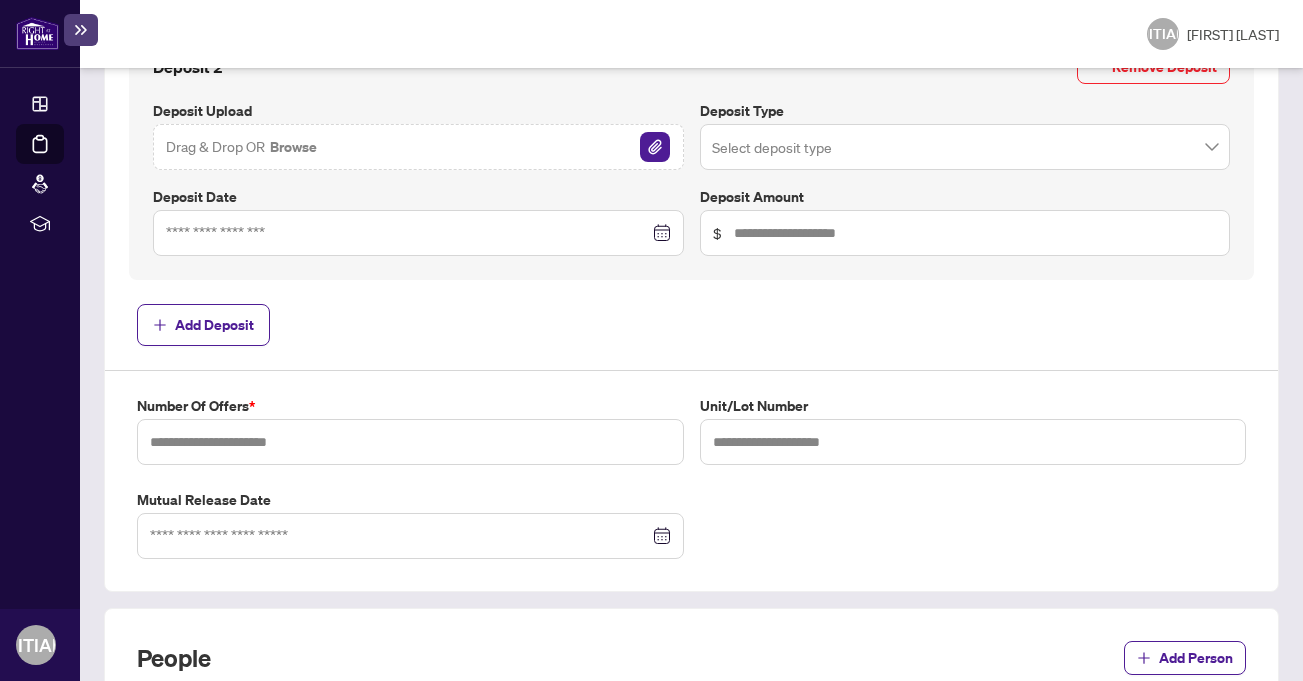 scroll, scrollTop: 1166, scrollLeft: 0, axis: vertical 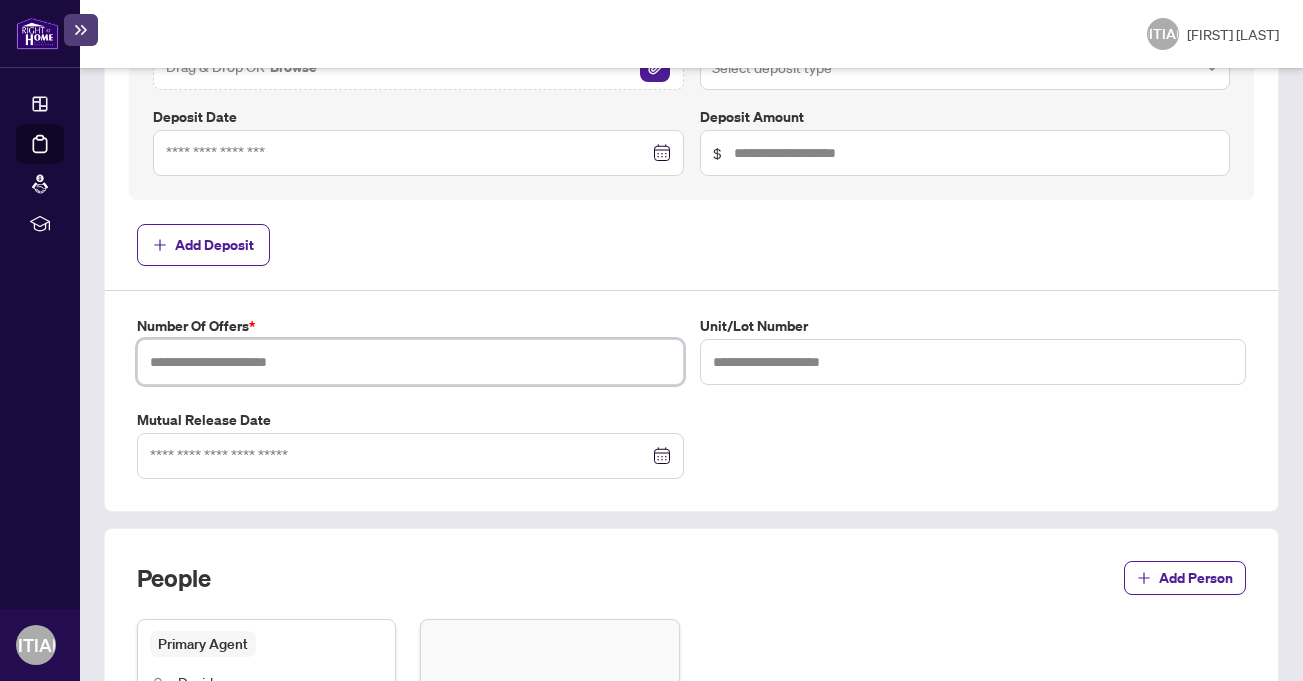 click at bounding box center [410, 362] 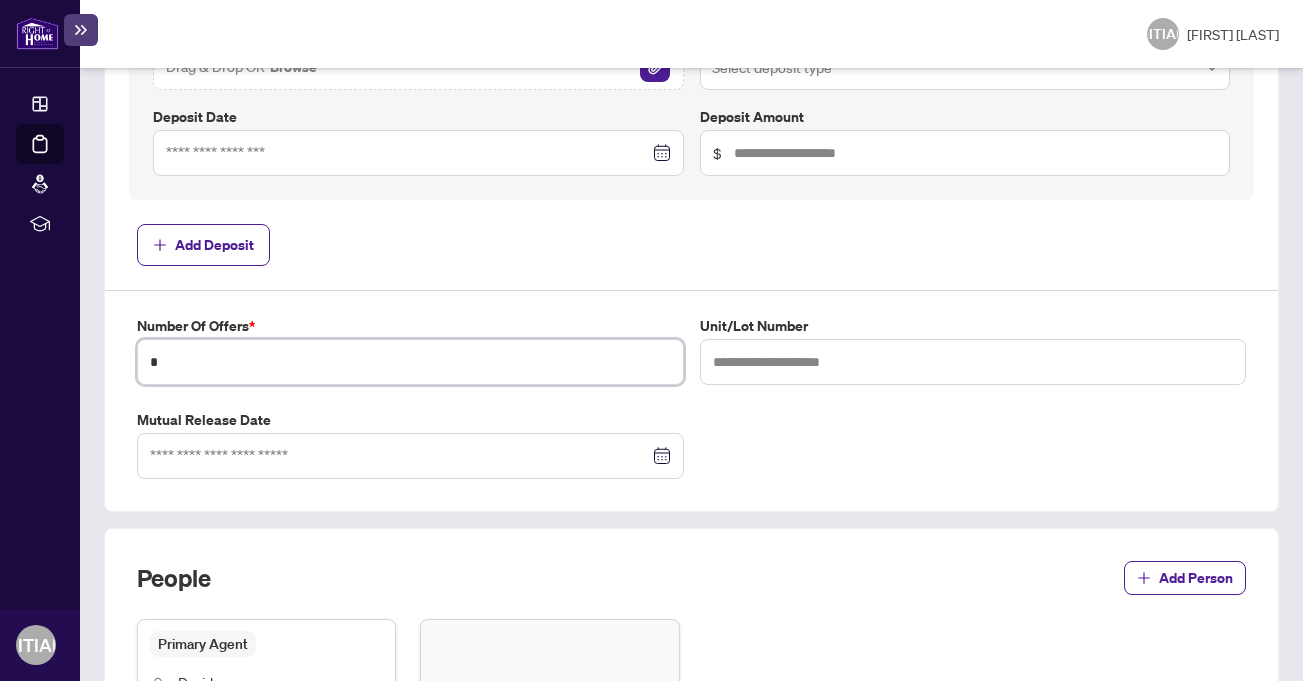 type on "*" 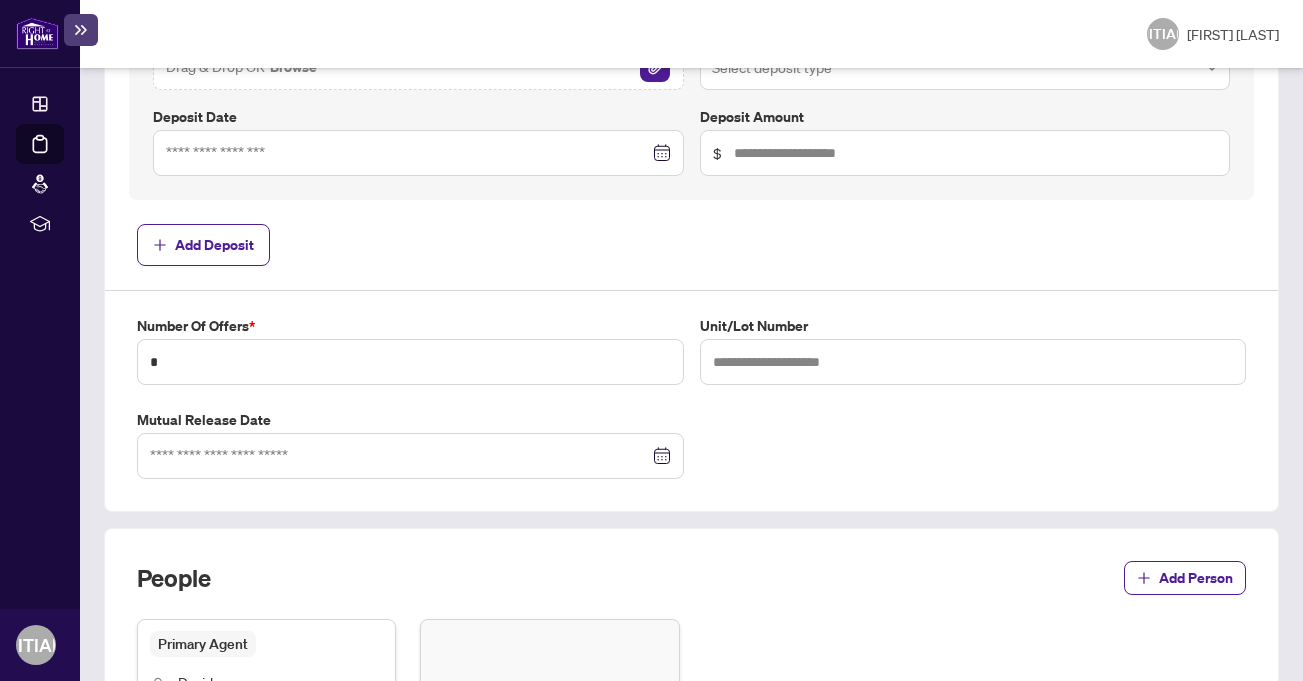 click on "Add Deposit" at bounding box center (691, 245) 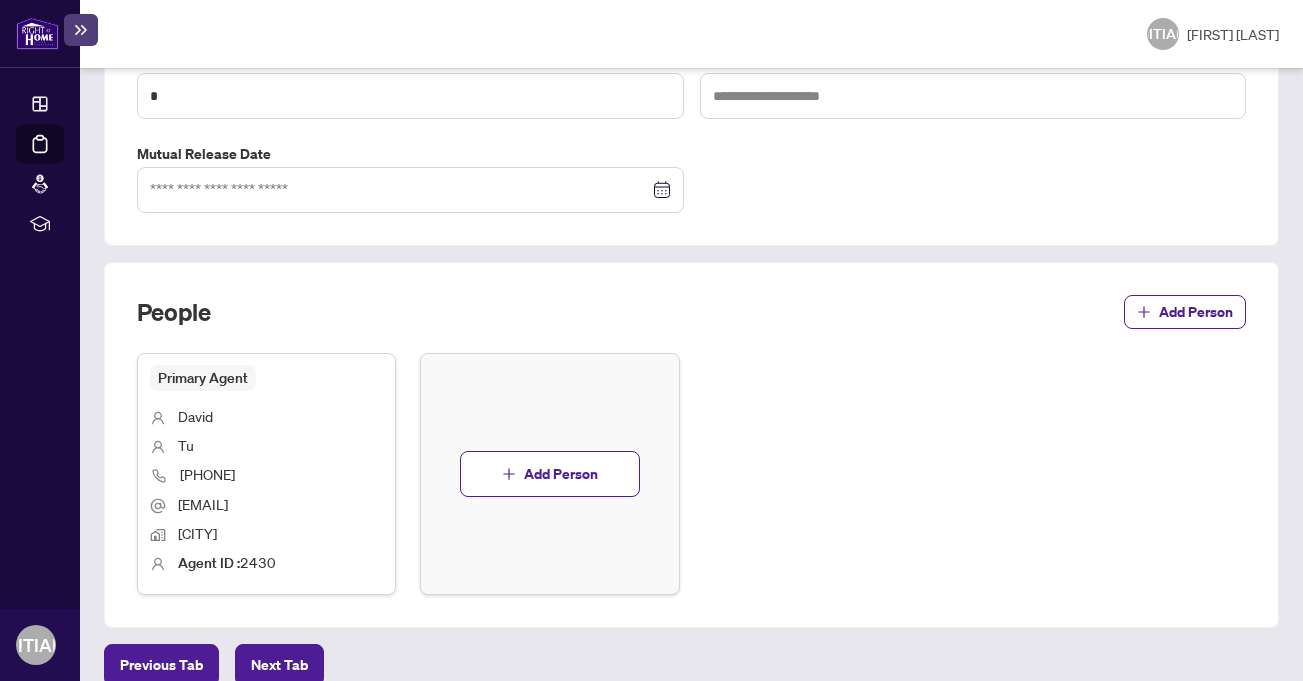scroll, scrollTop: 1433, scrollLeft: 0, axis: vertical 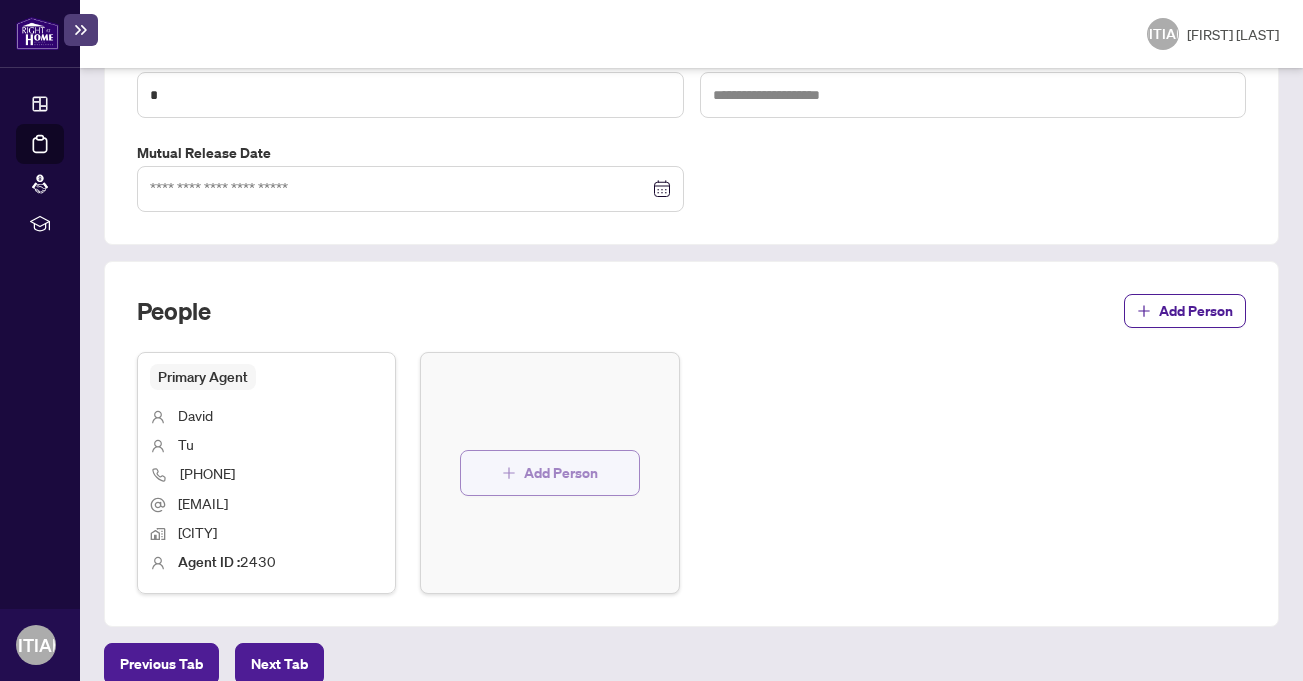 click on "Add Person" at bounding box center (561, 473) 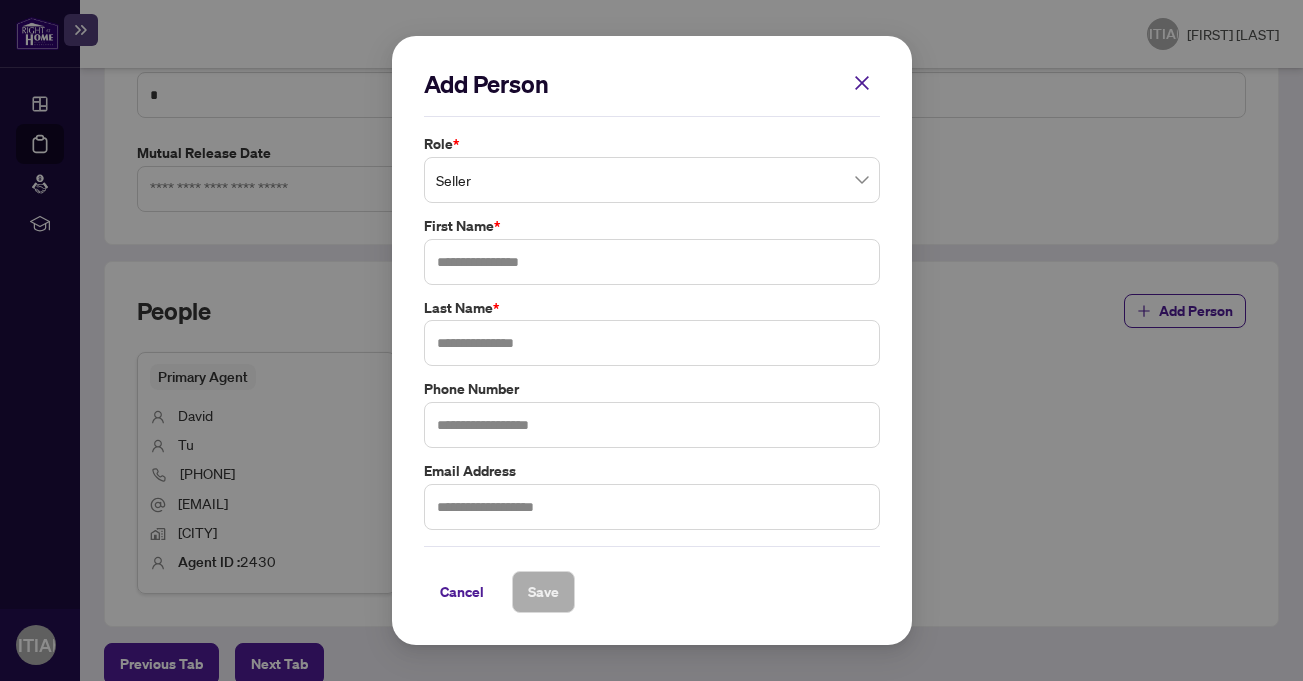 click on "Seller" at bounding box center (652, 180) 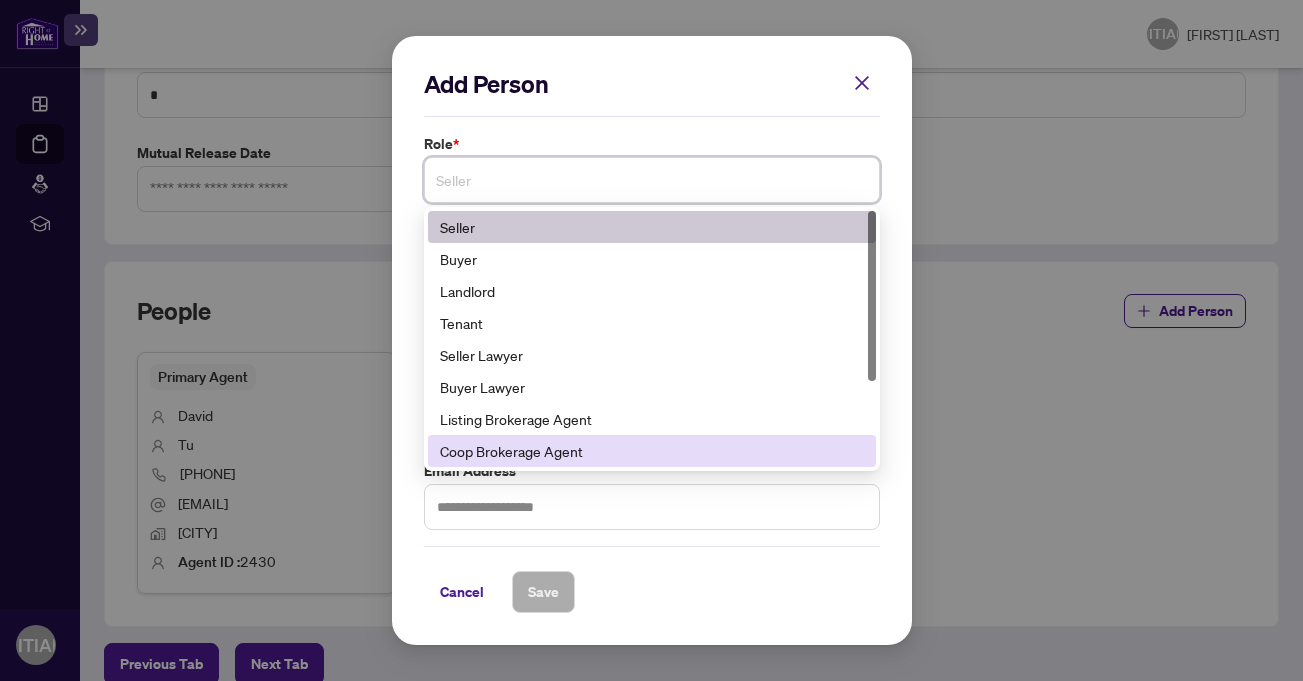 click on "Coop Brokerage Agent" at bounding box center [652, 451] 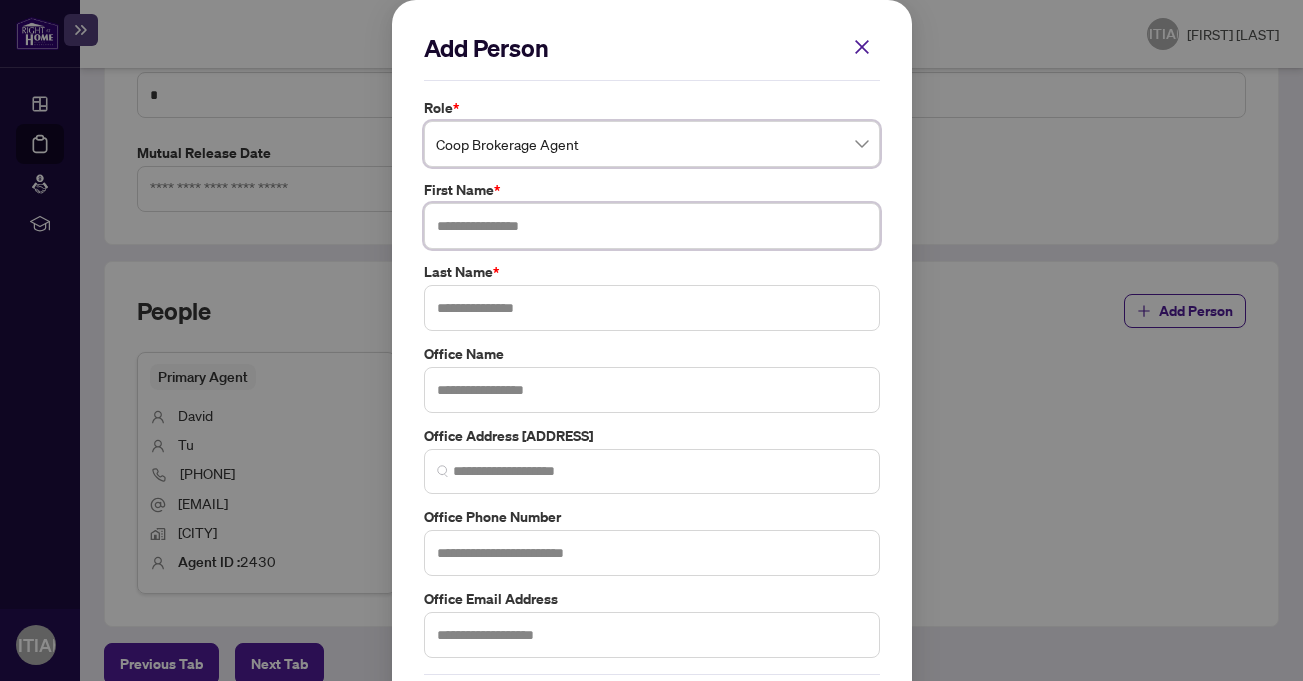 click at bounding box center [652, 226] 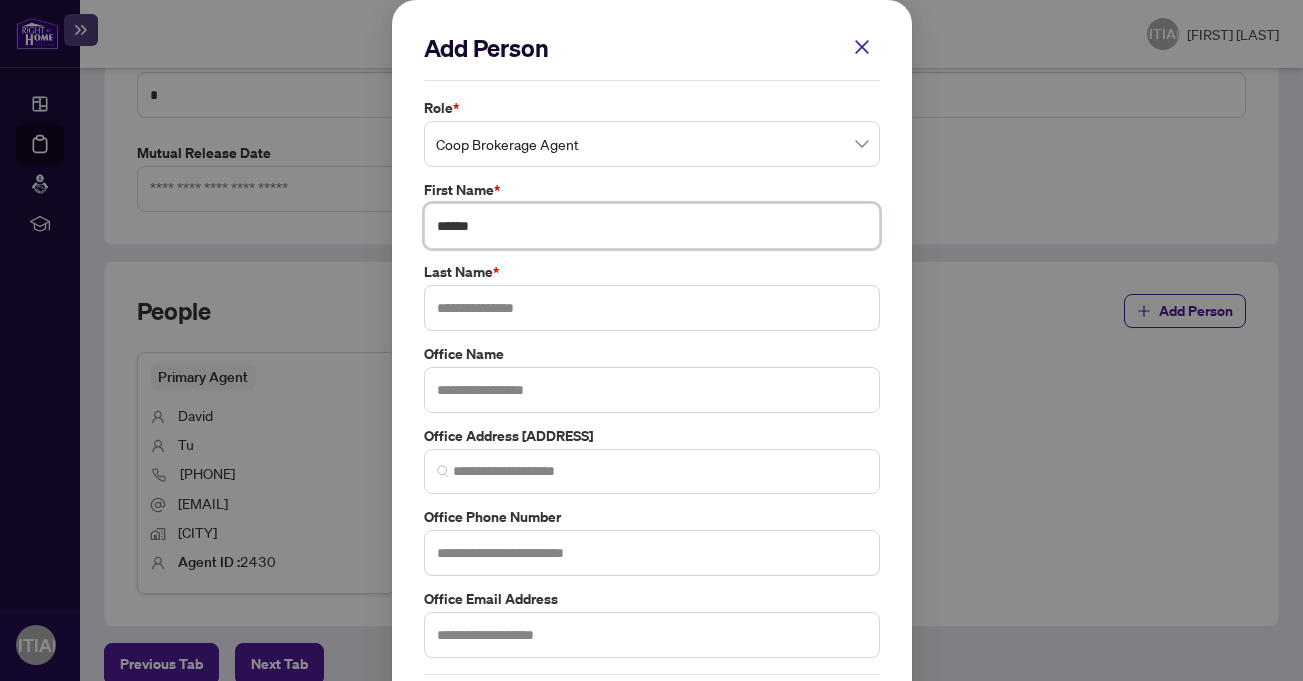 type on "******" 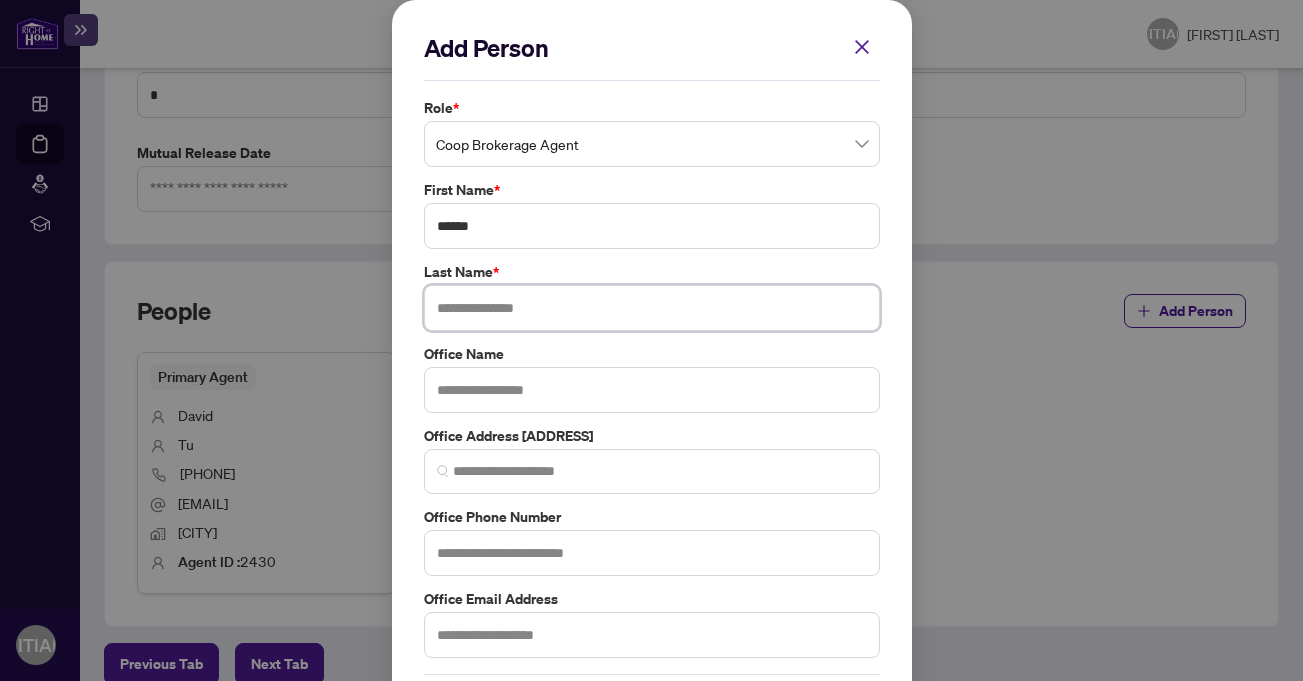 click at bounding box center (652, 308) 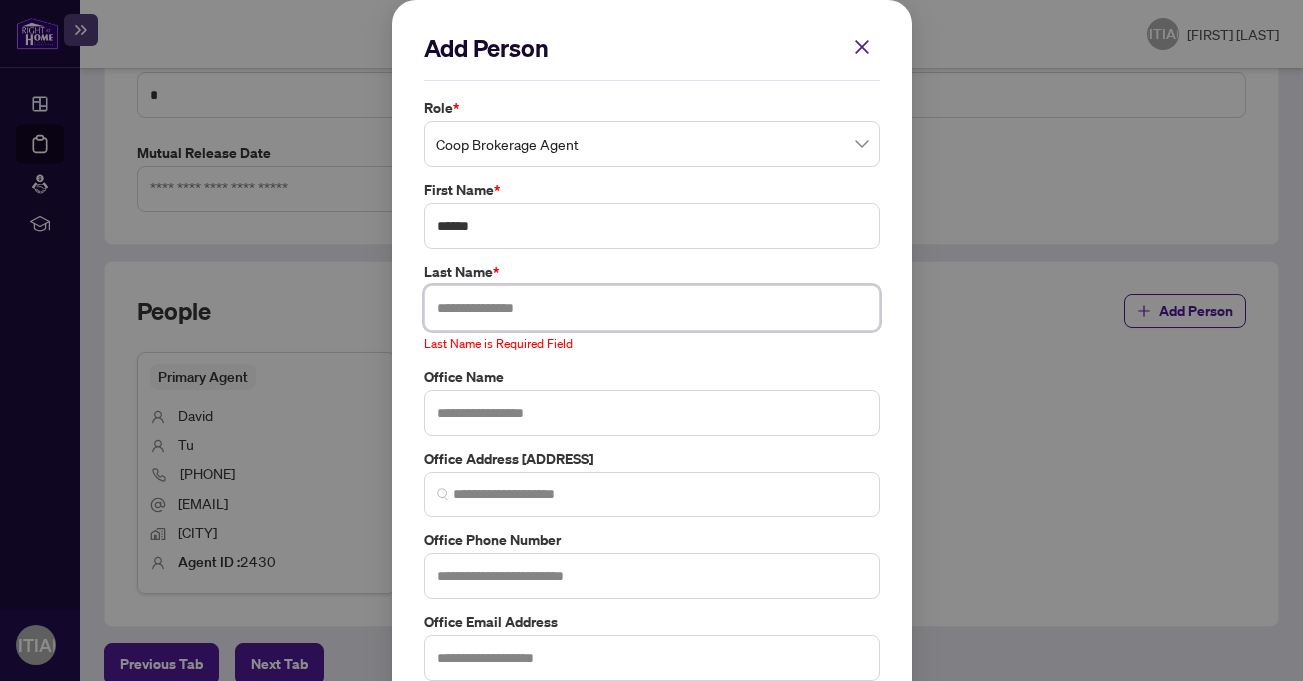 paste on "**********" 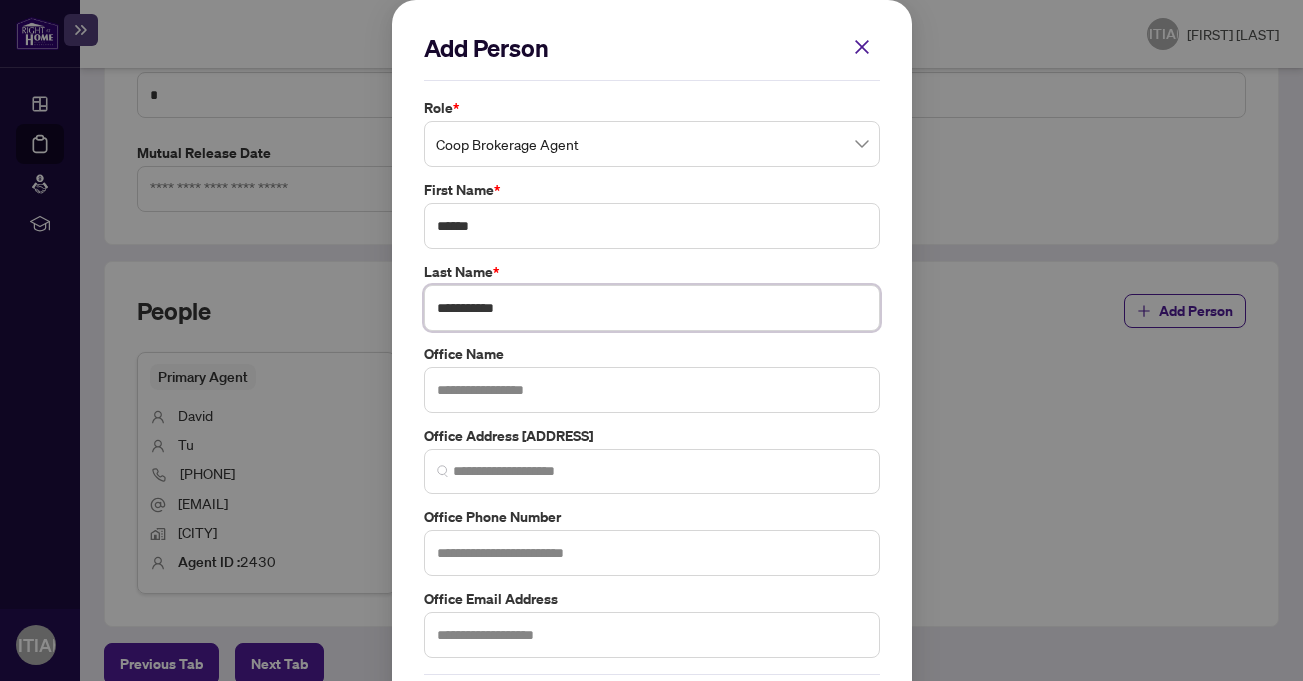 type on "**********" 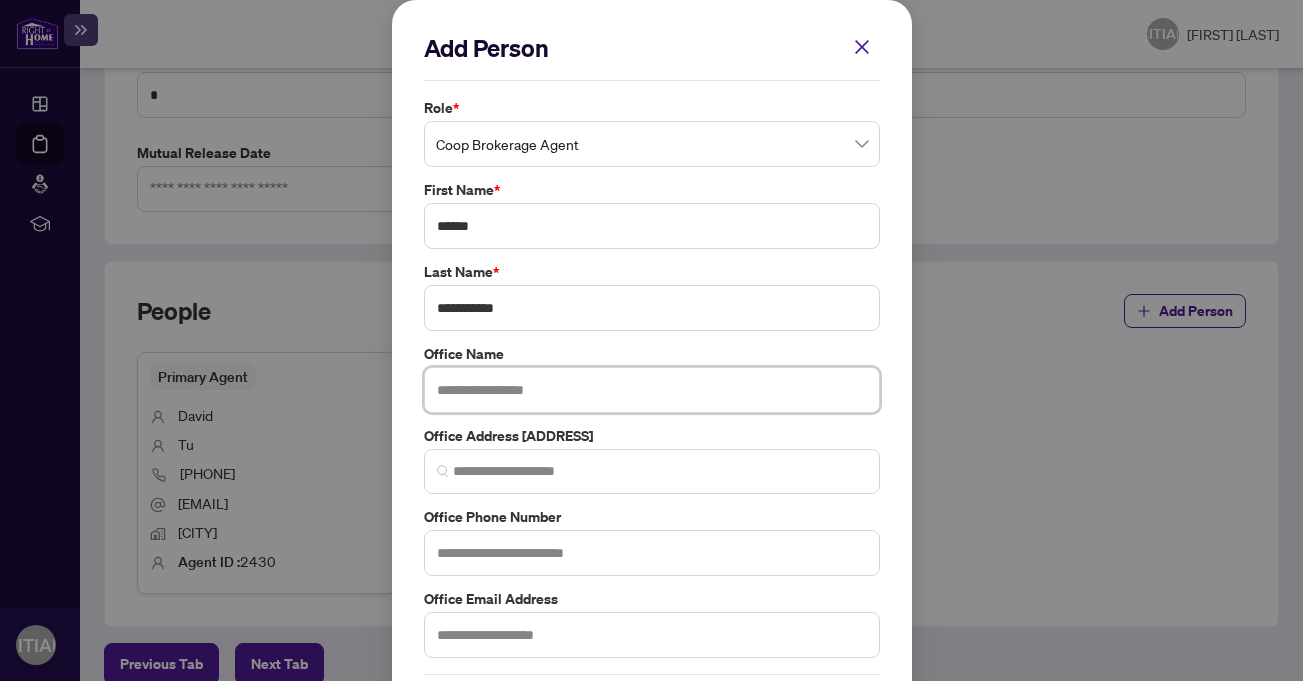click at bounding box center (652, 390) 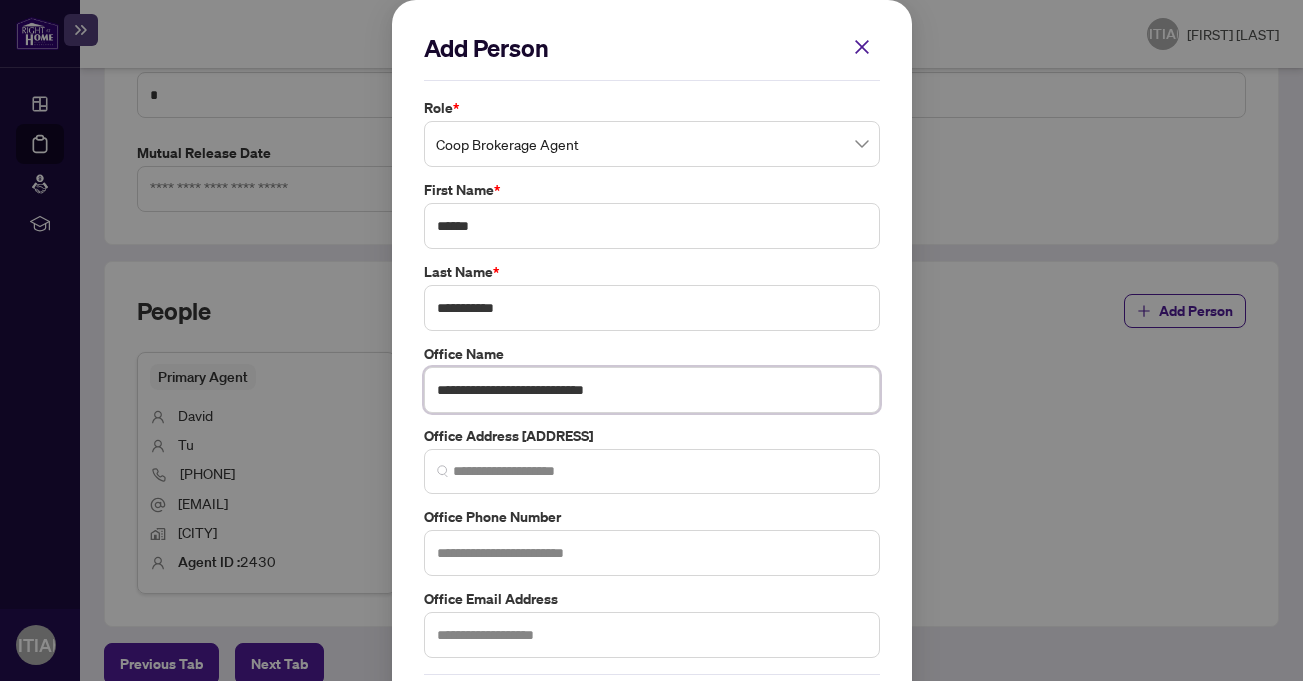 type on "**********" 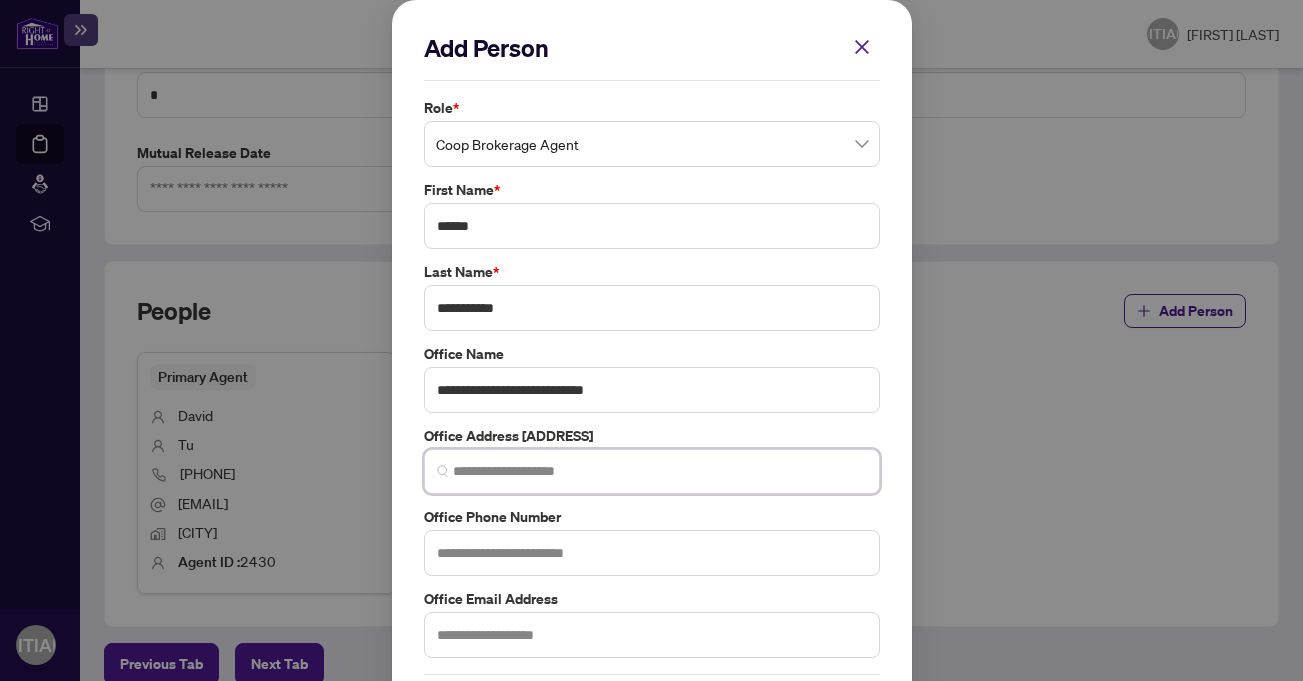 click at bounding box center [660, 471] 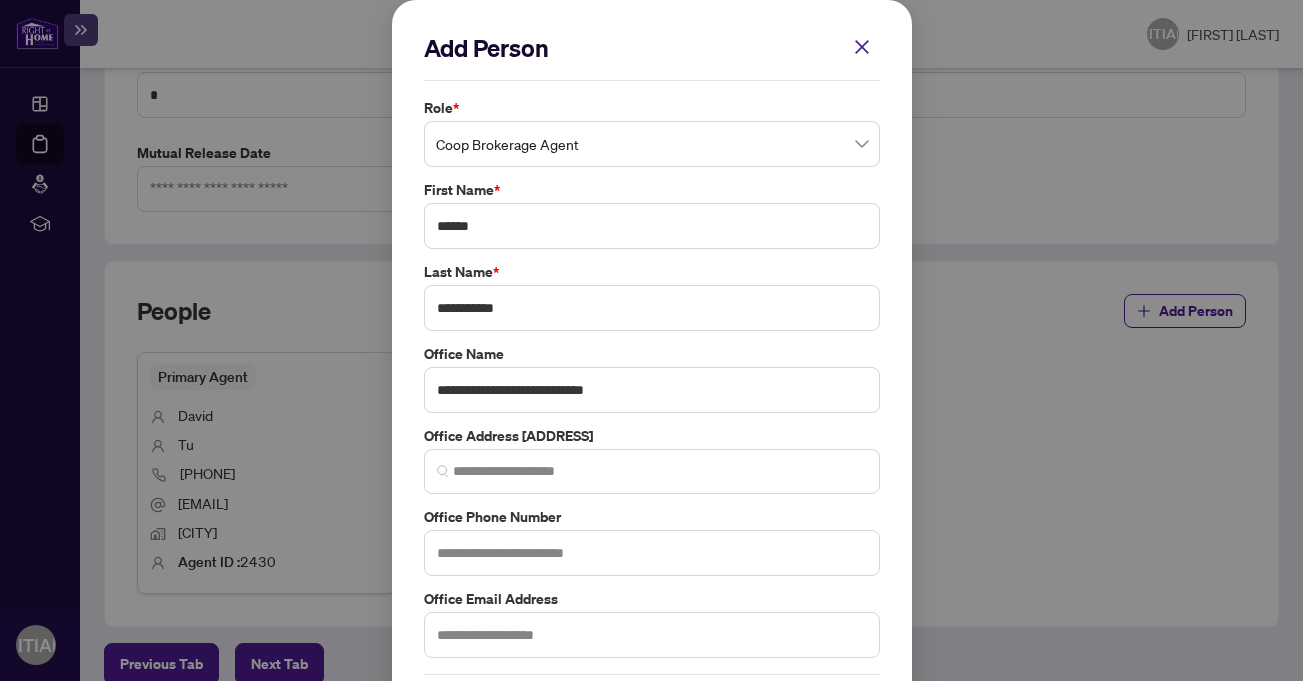 click on "**********" at bounding box center (651, 340) 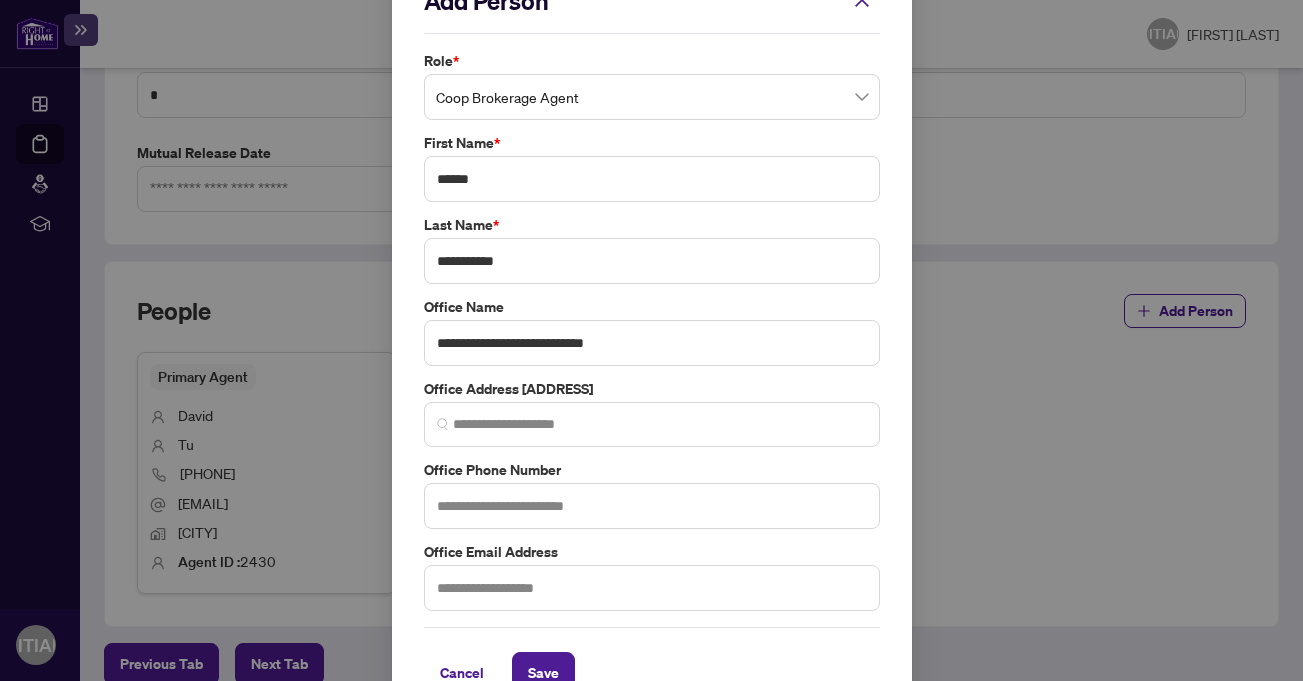 scroll, scrollTop: 67, scrollLeft: 0, axis: vertical 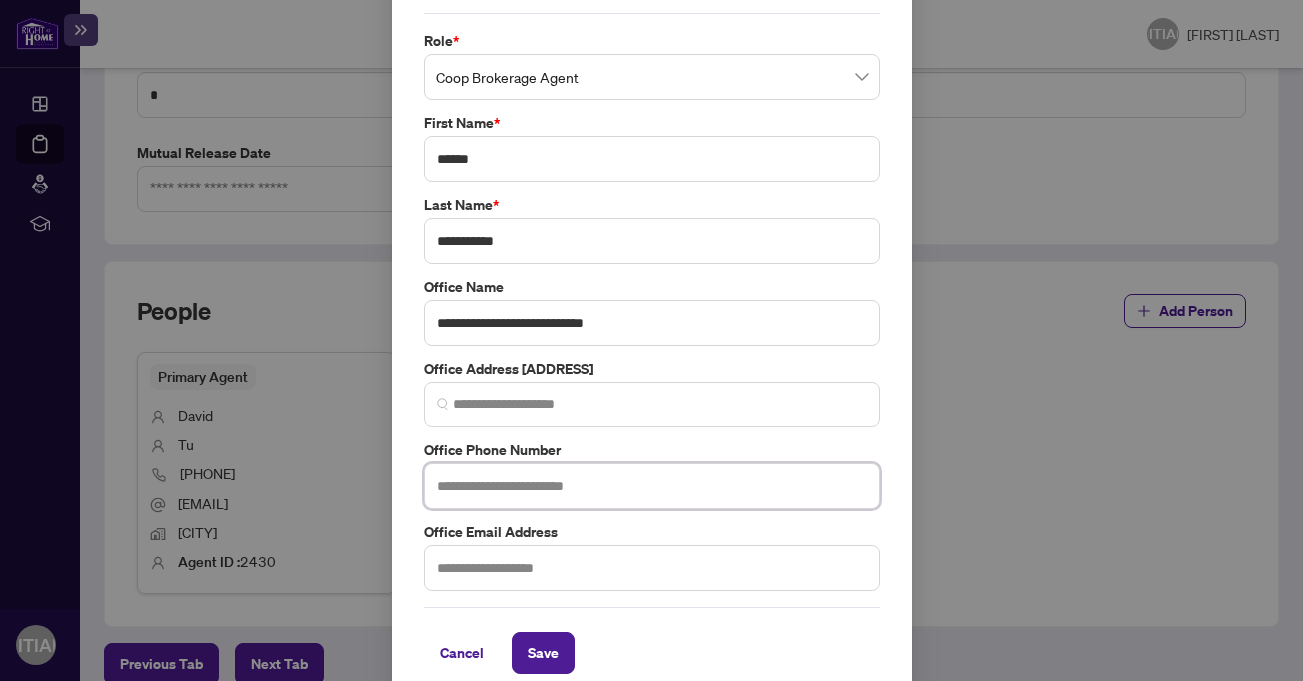 click at bounding box center [652, 486] 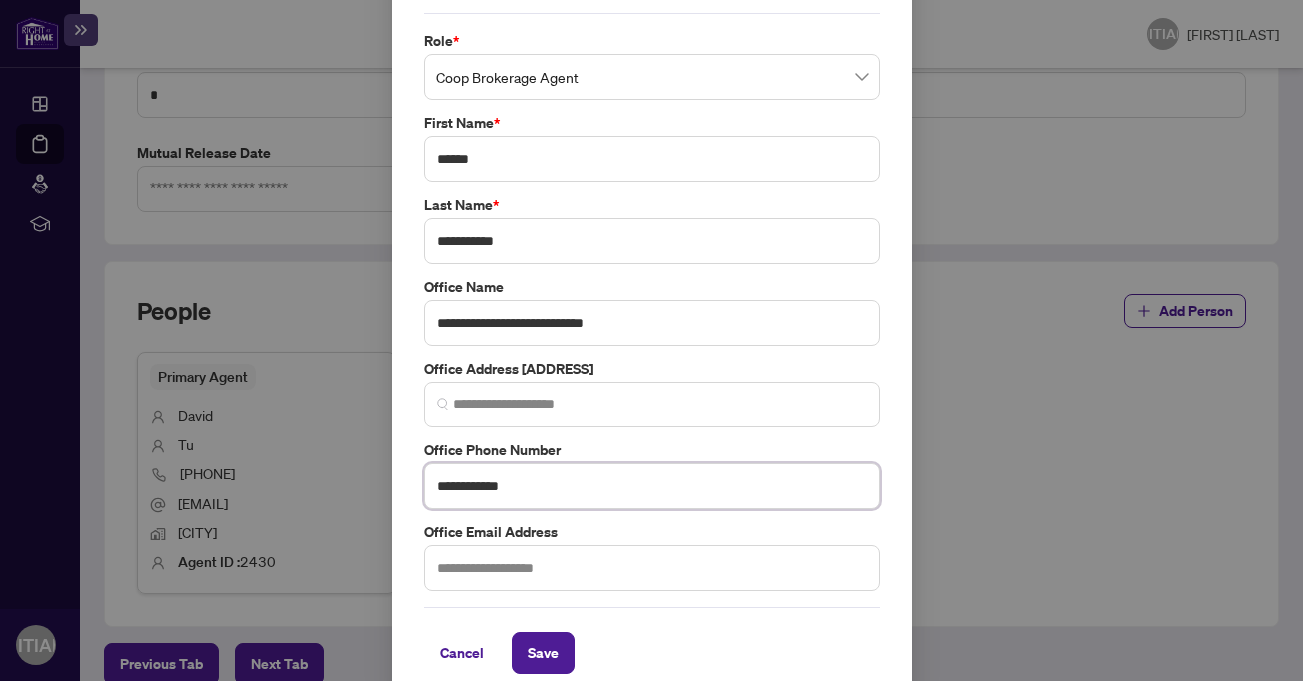 type on "**********" 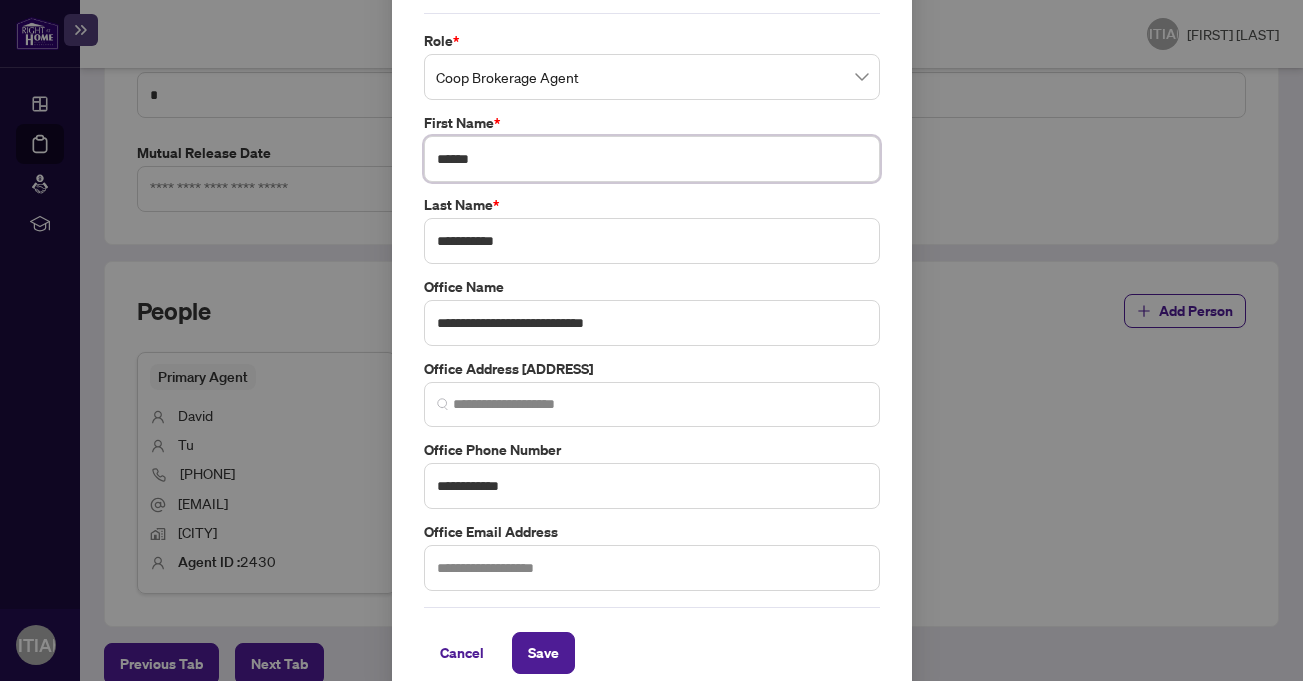 click on "******" at bounding box center (652, 159) 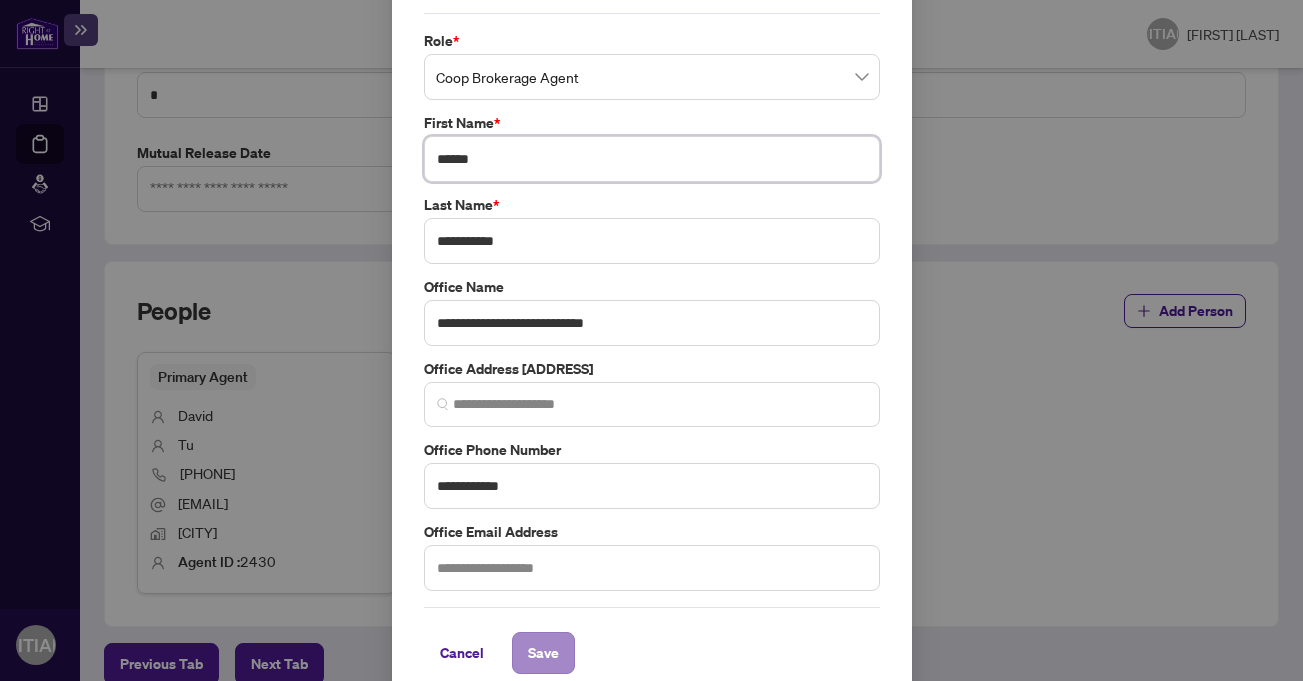 type on "******" 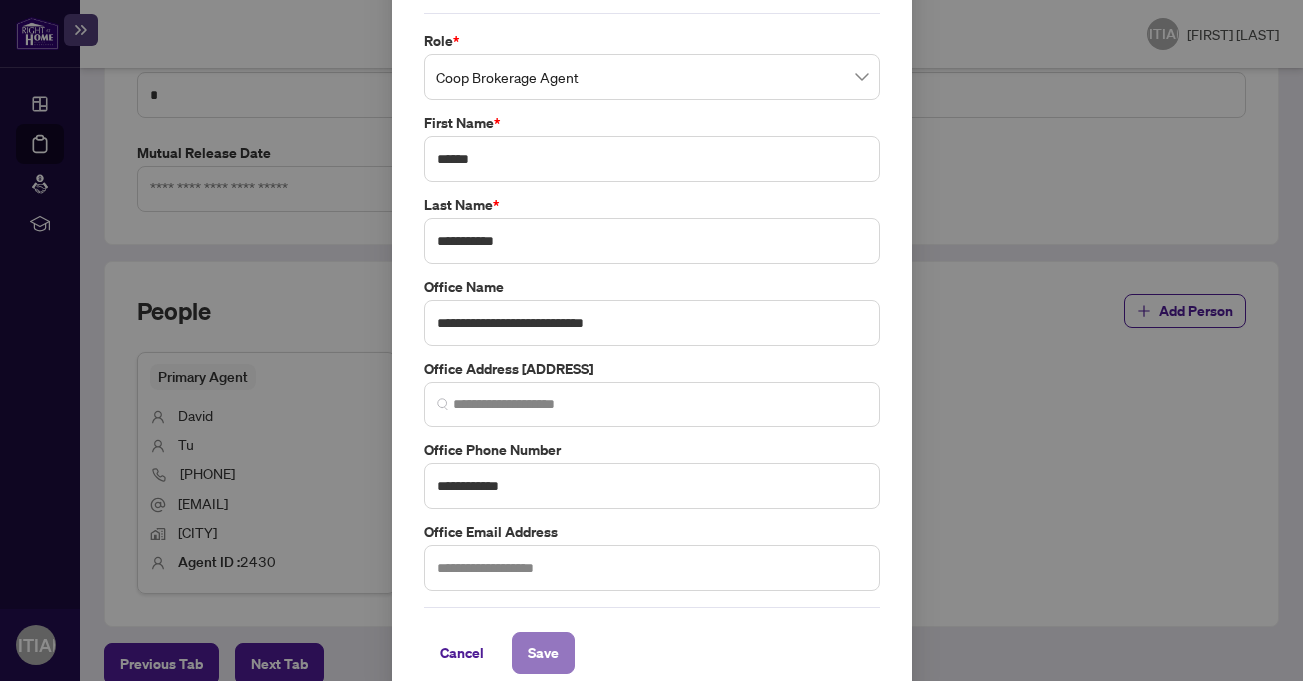 click on "Save" at bounding box center (0, 0) 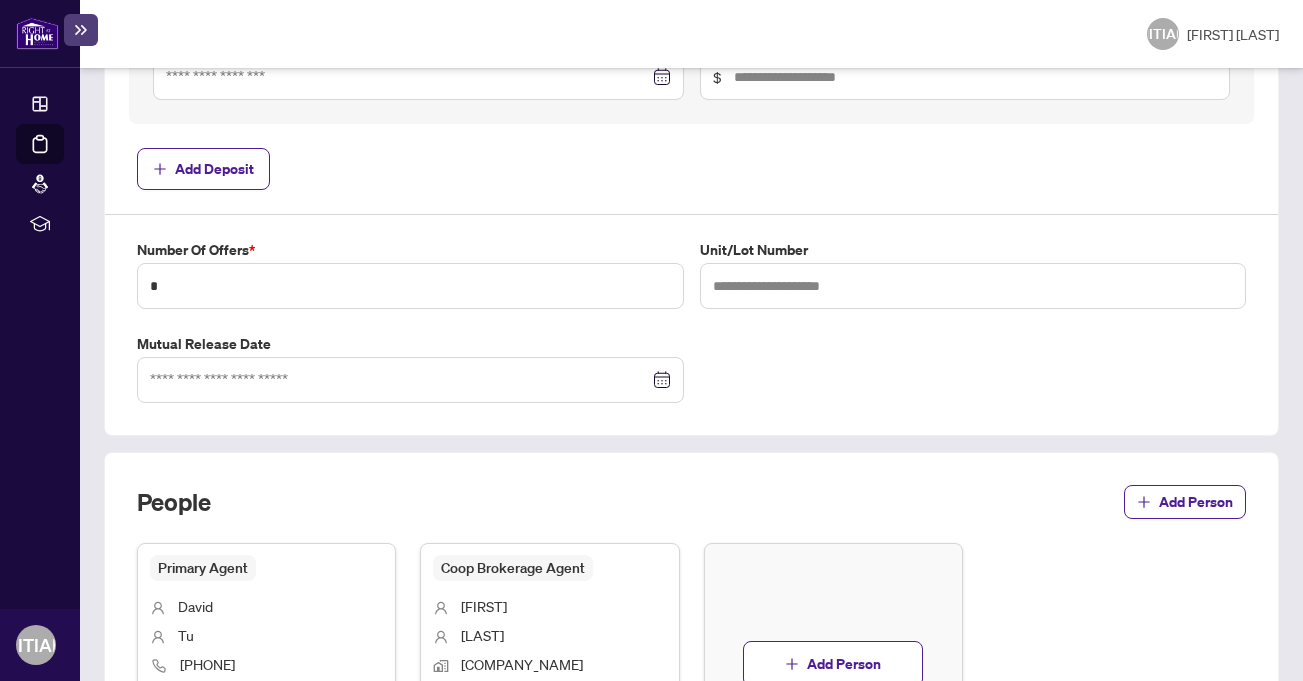 scroll, scrollTop: 1459, scrollLeft: 0, axis: vertical 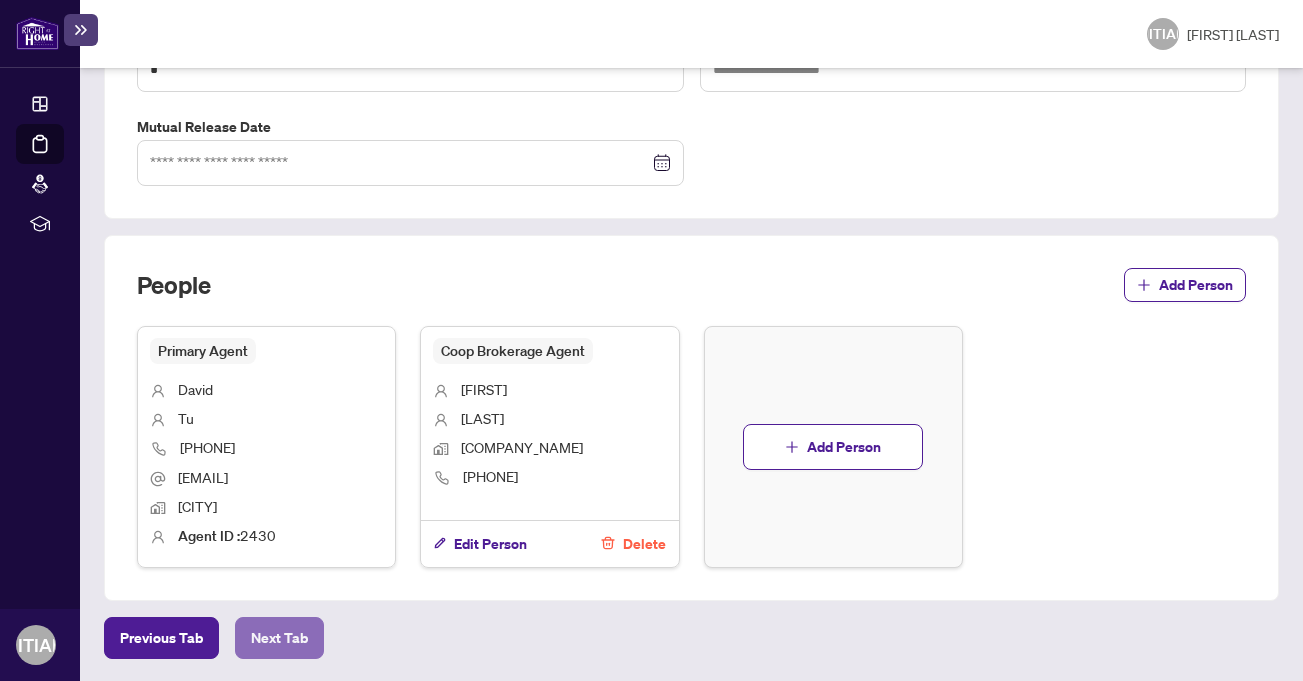 click on "Next Tab" at bounding box center [161, 638] 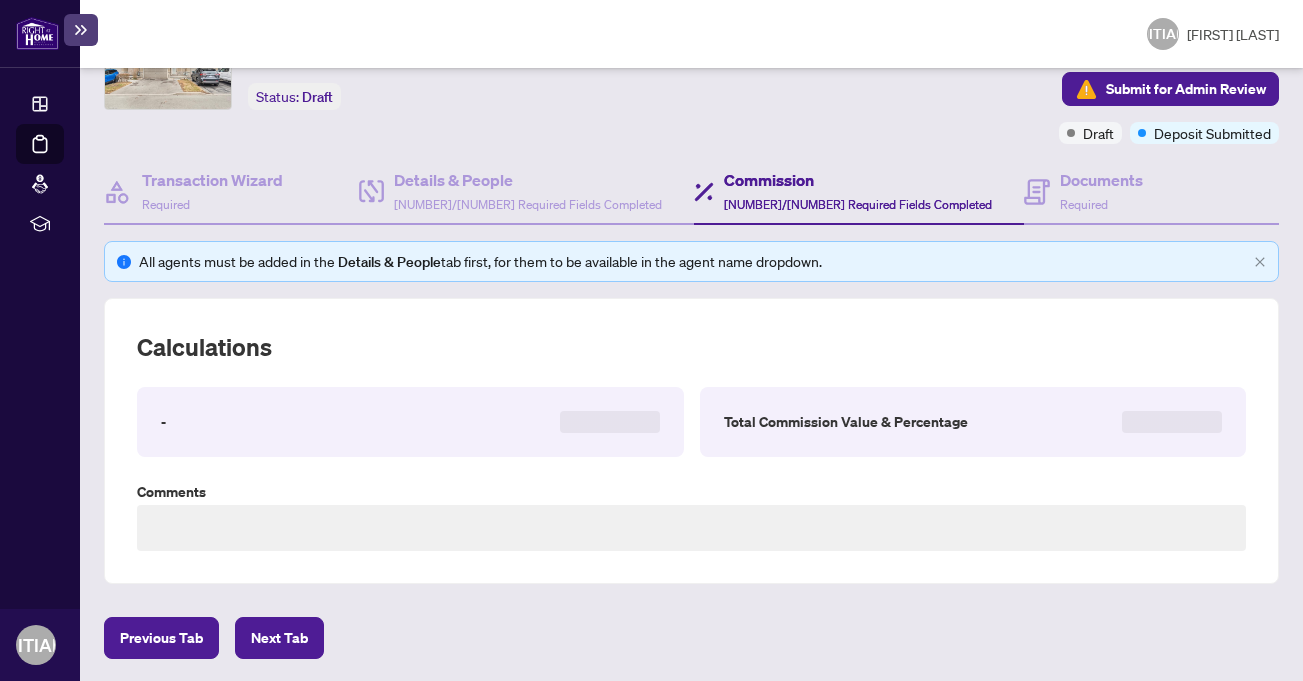 scroll, scrollTop: 579, scrollLeft: 0, axis: vertical 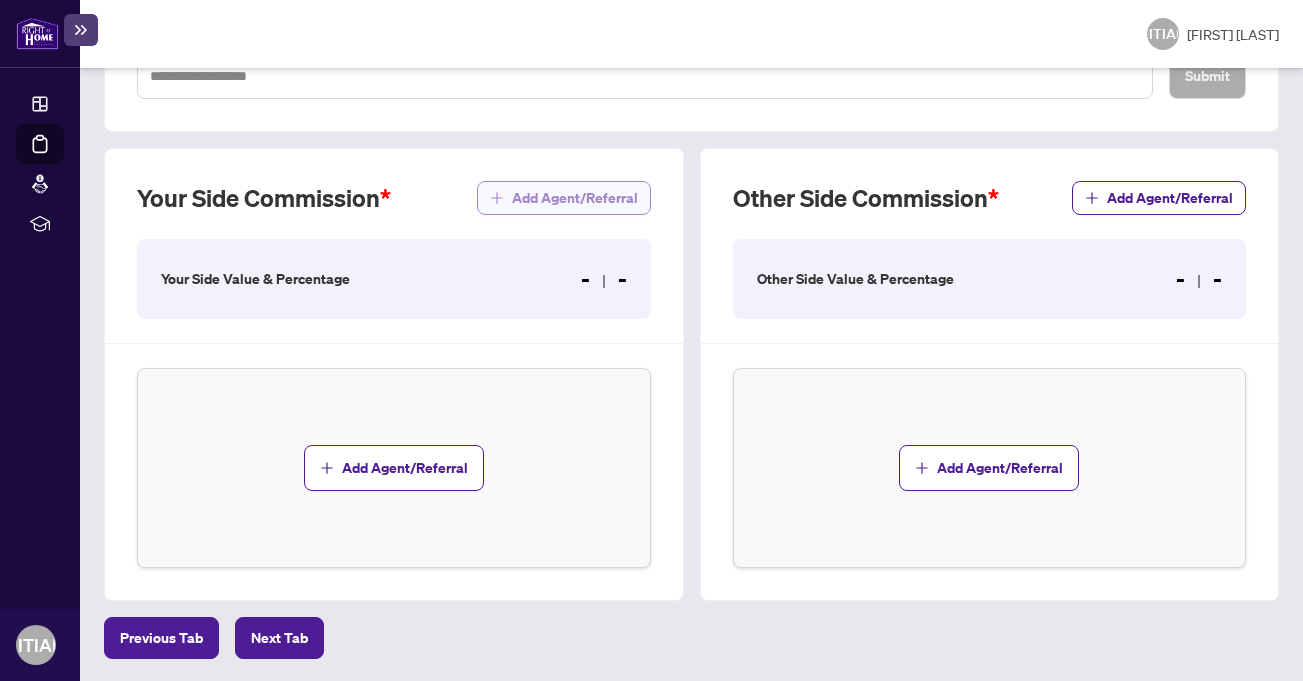 click on "Add Agent/Referral" at bounding box center [575, 198] 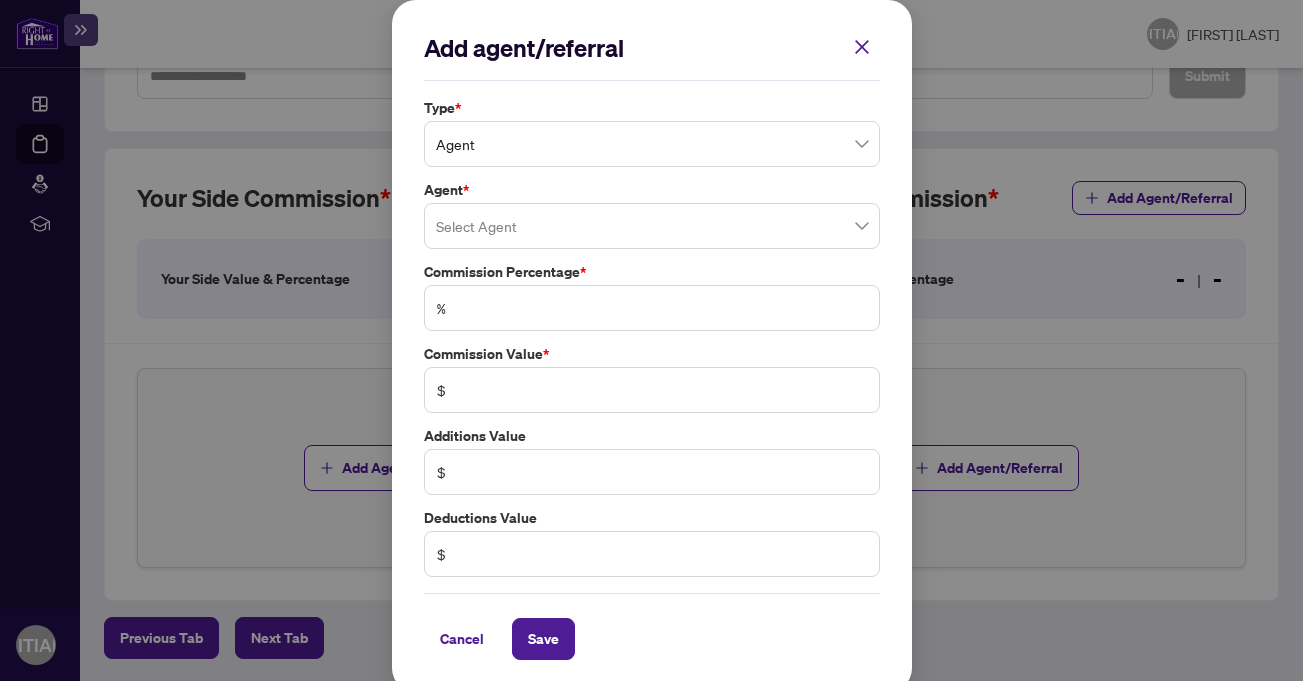 click at bounding box center [652, 226] 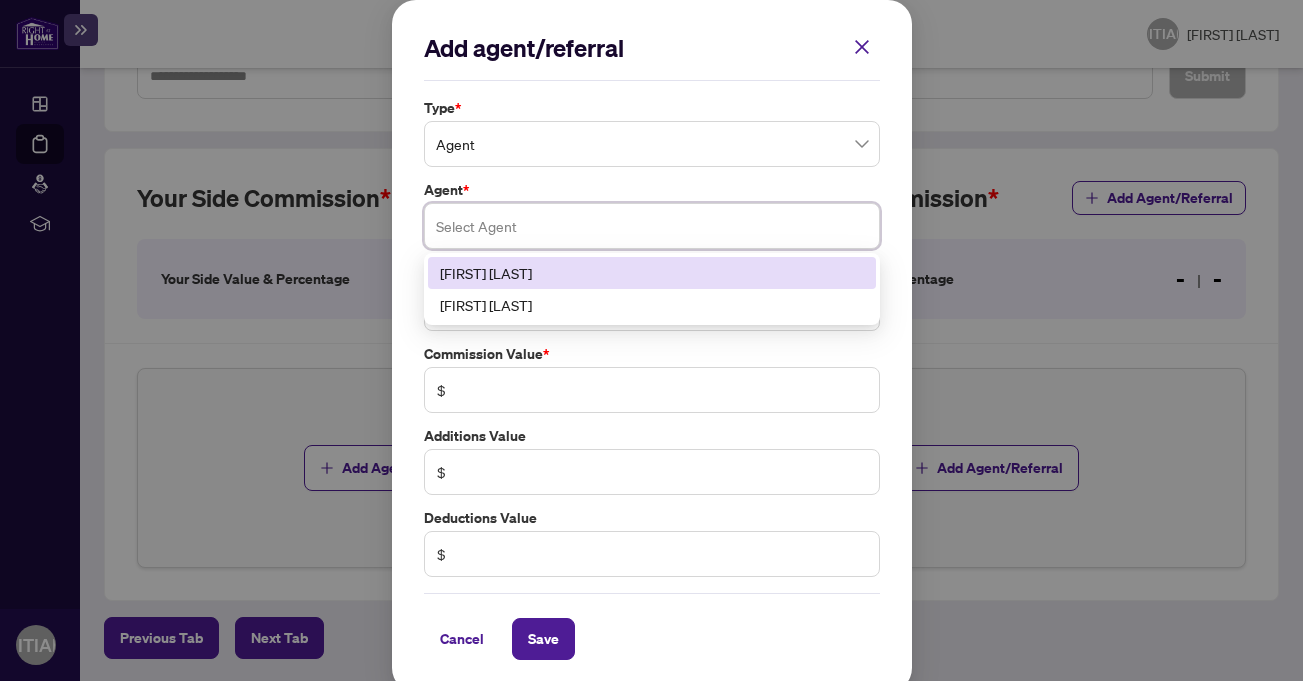 click on "[FIRST] [LAST]" at bounding box center (652, 273) 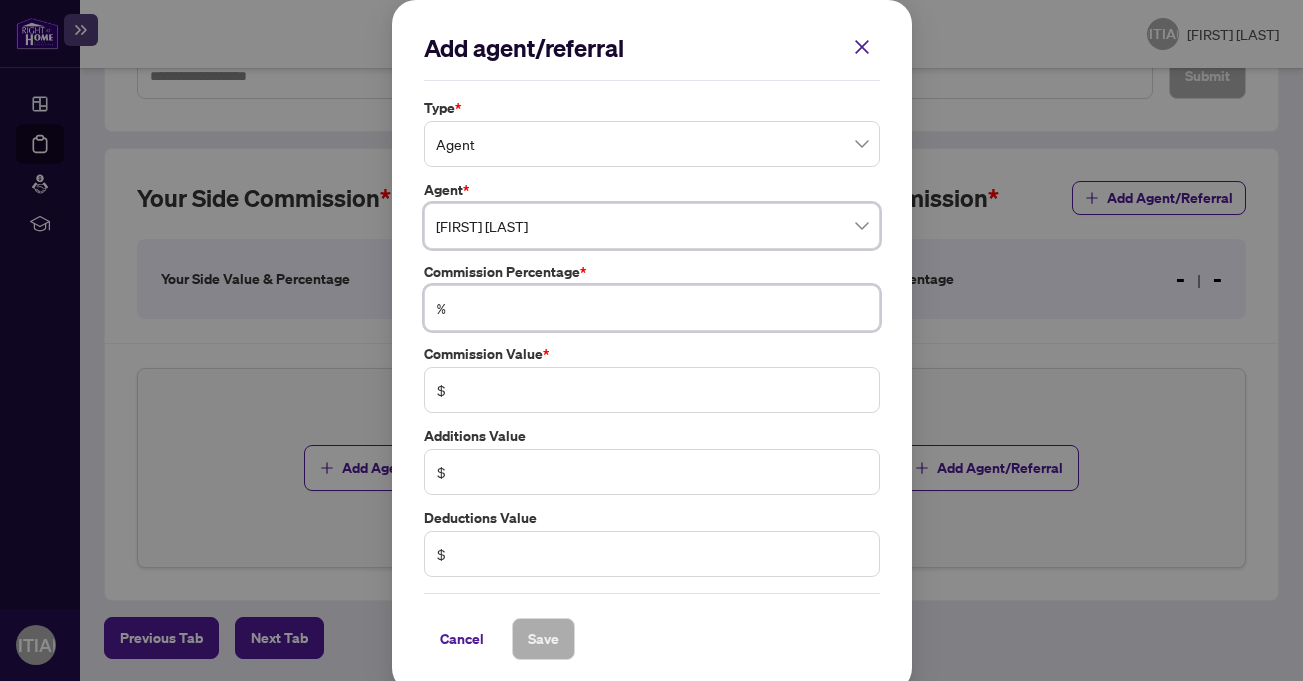 click at bounding box center (662, 308) 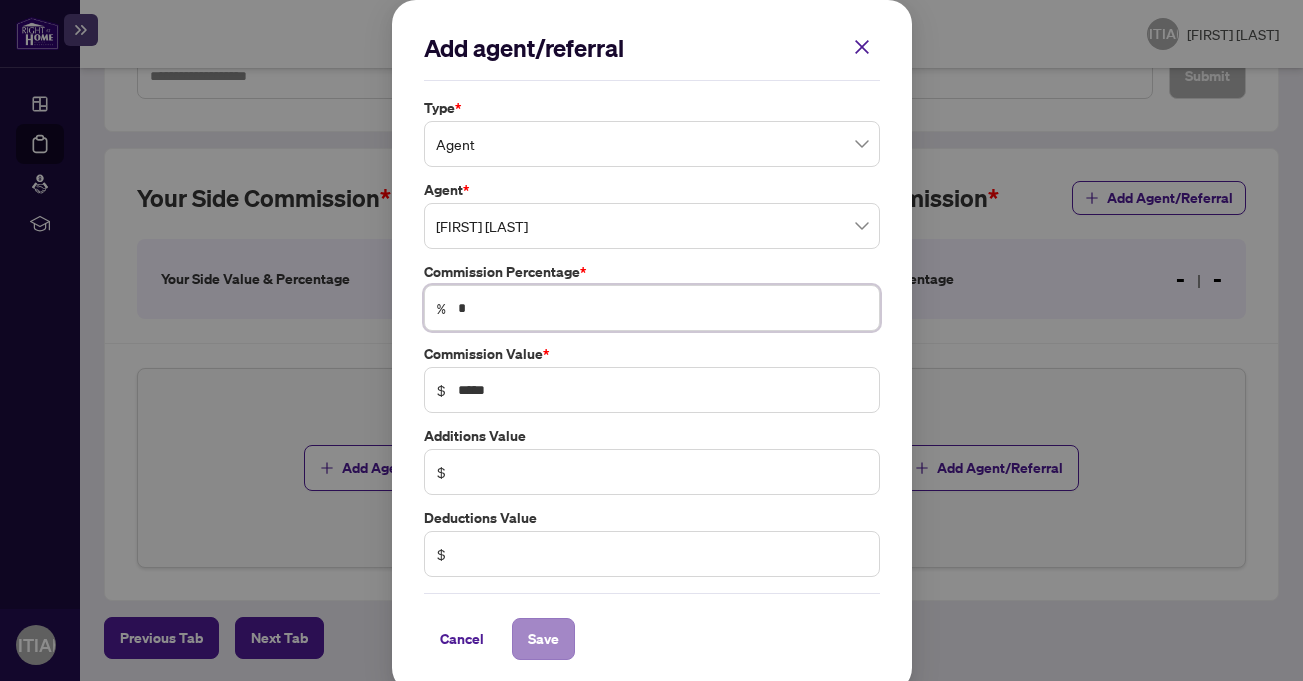 type on "*" 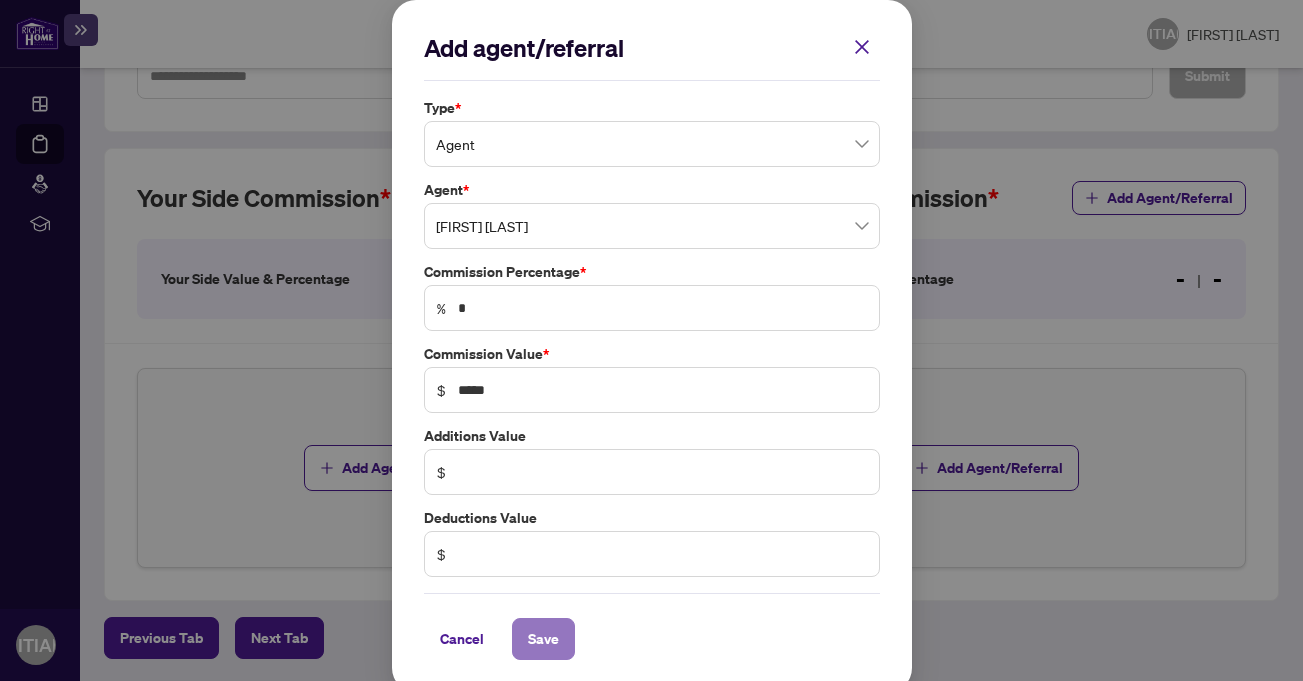 click on "Save" at bounding box center [543, 639] 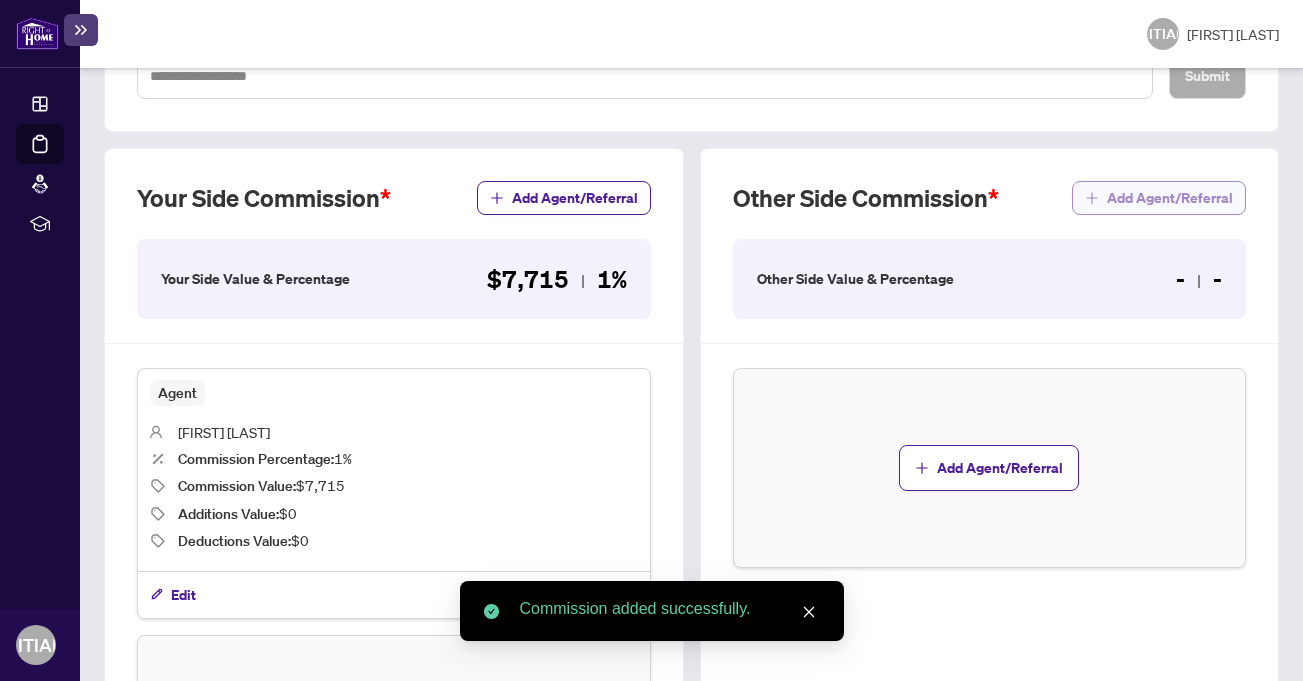 click on "Add Agent/Referral" at bounding box center [1170, 198] 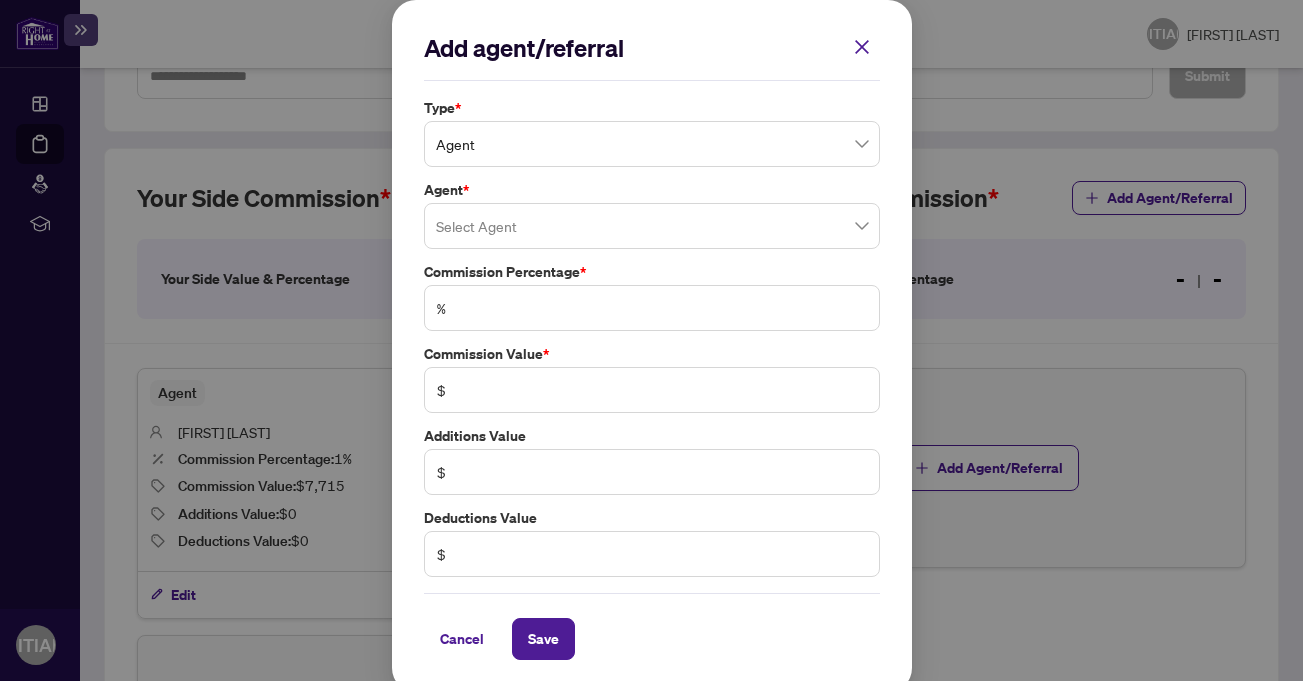 click at bounding box center [652, 226] 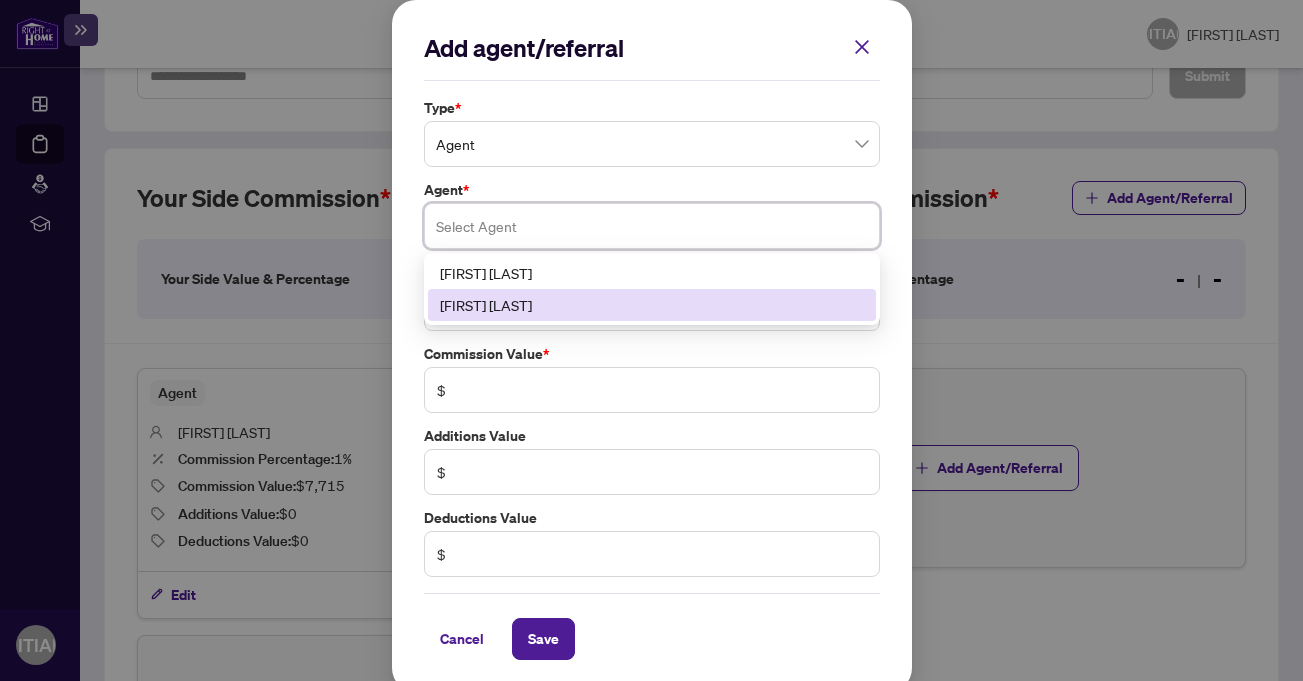 click on "[FIRST] [LAST]" at bounding box center (652, 305) 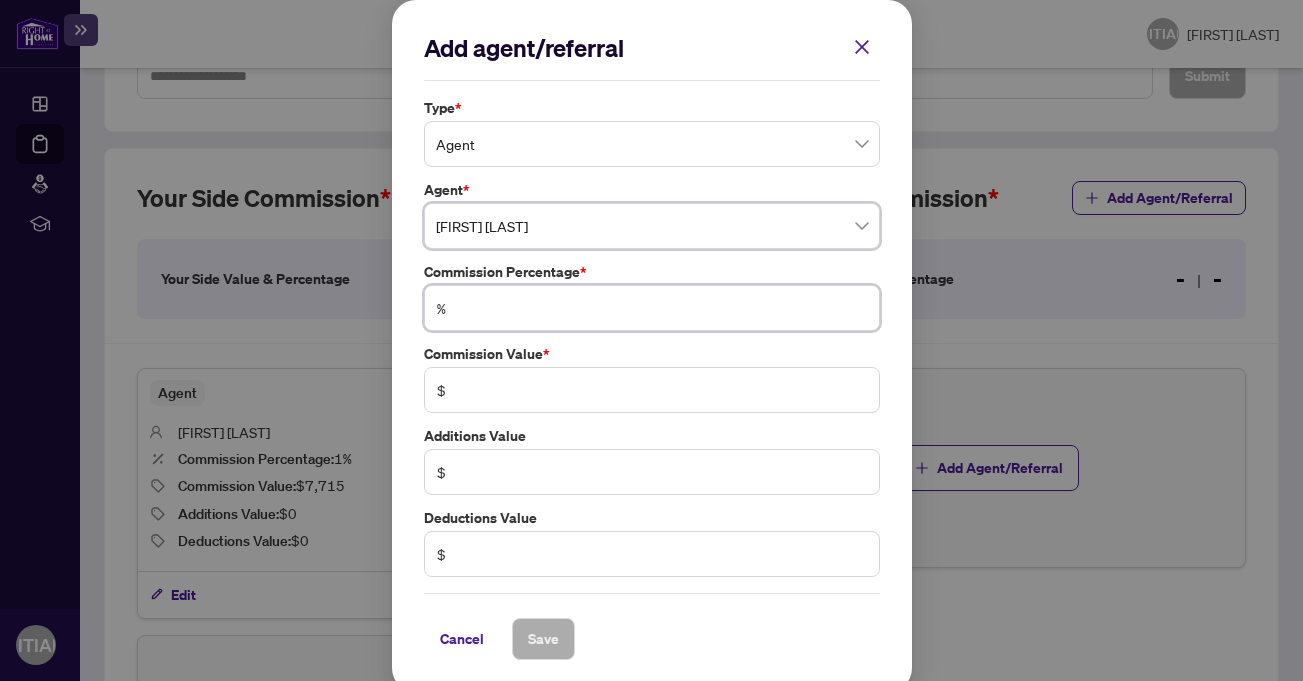 click at bounding box center [662, 308] 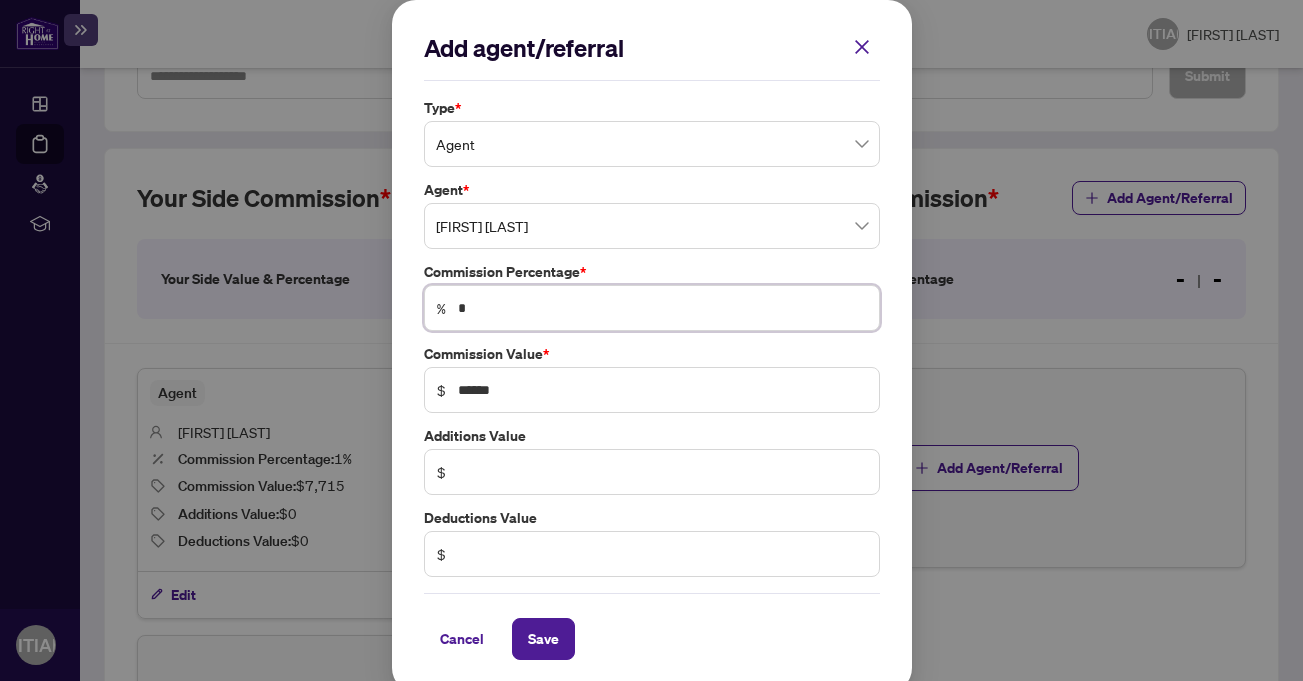 type on "*" 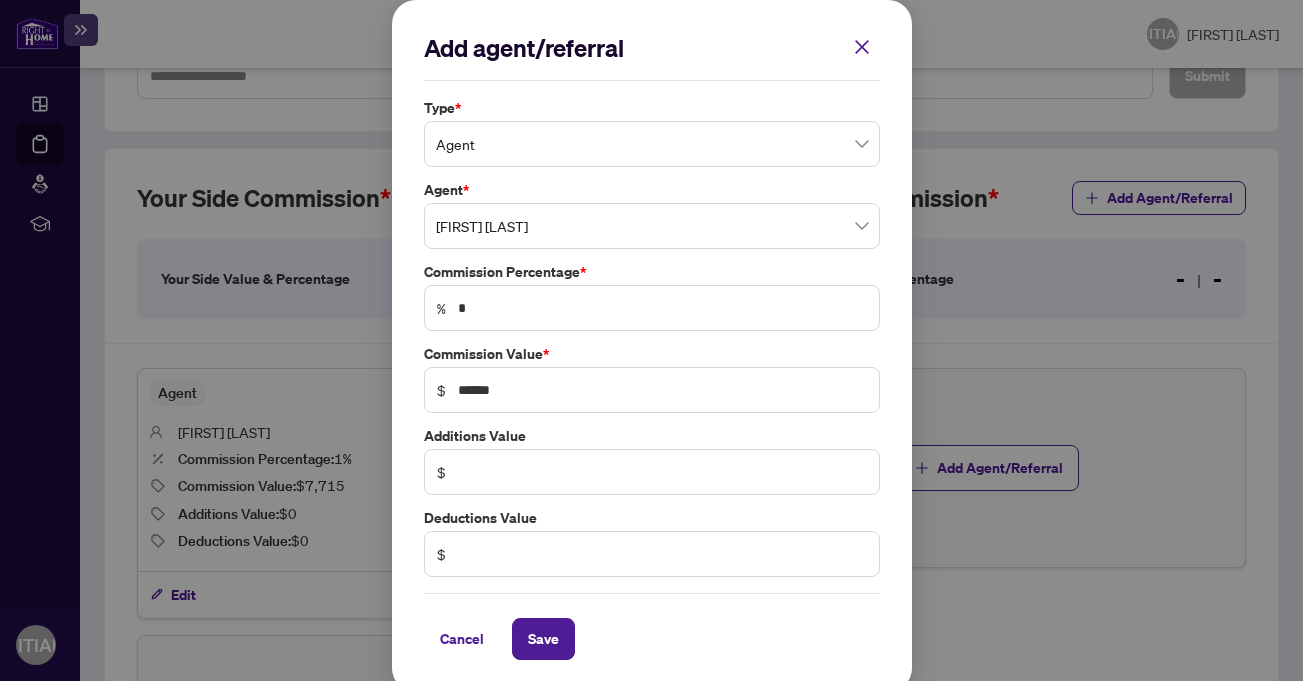 click on "Add agent/referral Type * Agent Agent * [FIRST] [LAST] [AGENT_ID] [AGENT_ID] [FIRST] [LAST] Commission Percentage * % * Commission Value * $ ****** Additions Value $ Deductions Value $ Cancel Save Cancel OK" at bounding box center (651, 340) 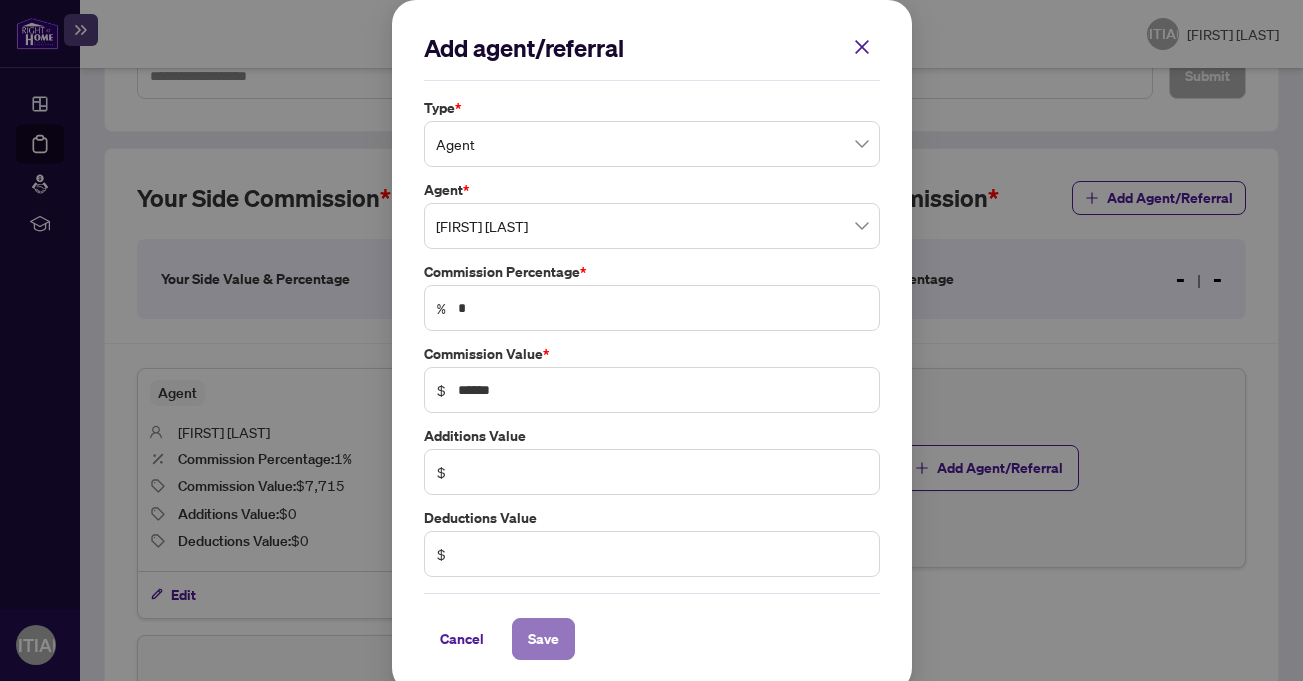 click on "Save" at bounding box center (543, 639) 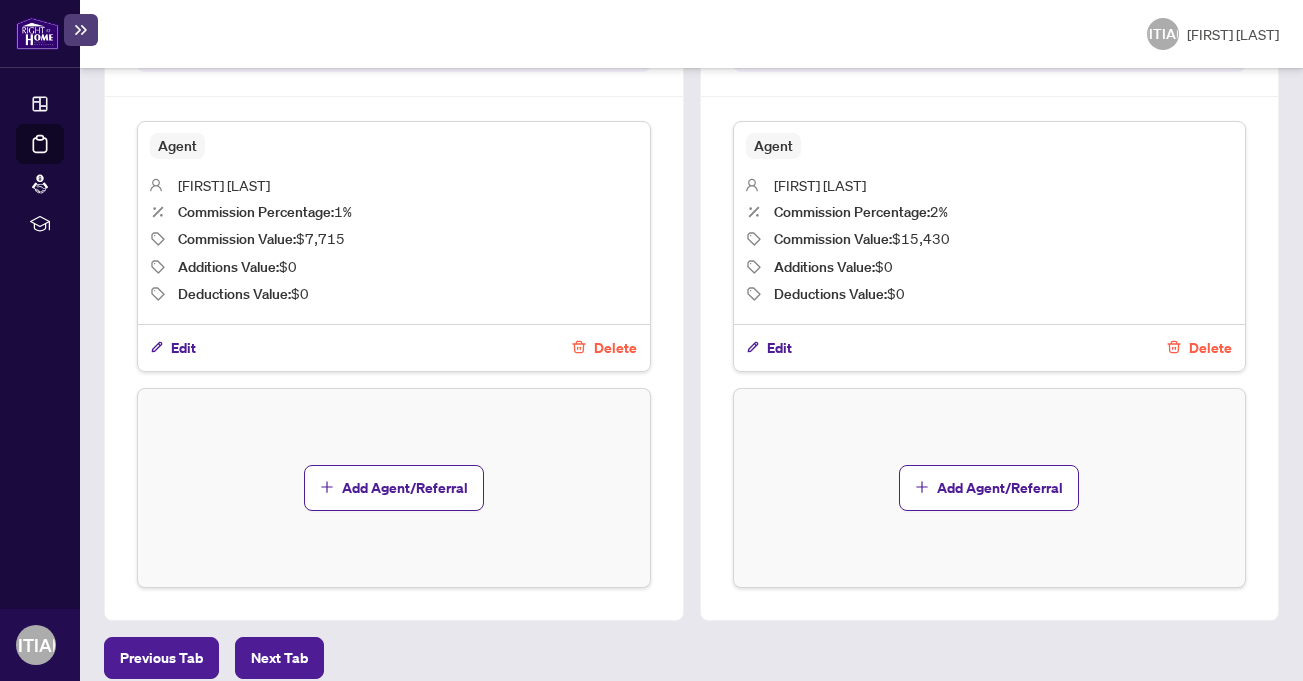 scroll, scrollTop: 841, scrollLeft: 0, axis: vertical 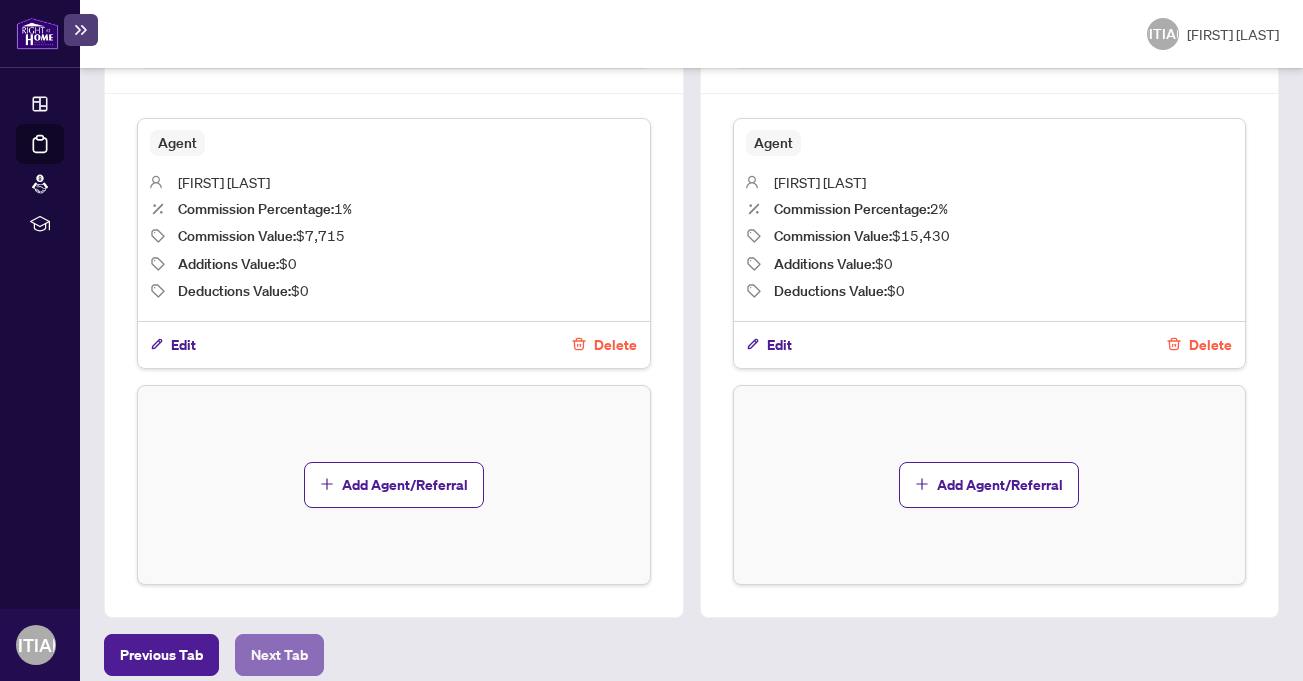 click on "Next Tab" at bounding box center (161, 655) 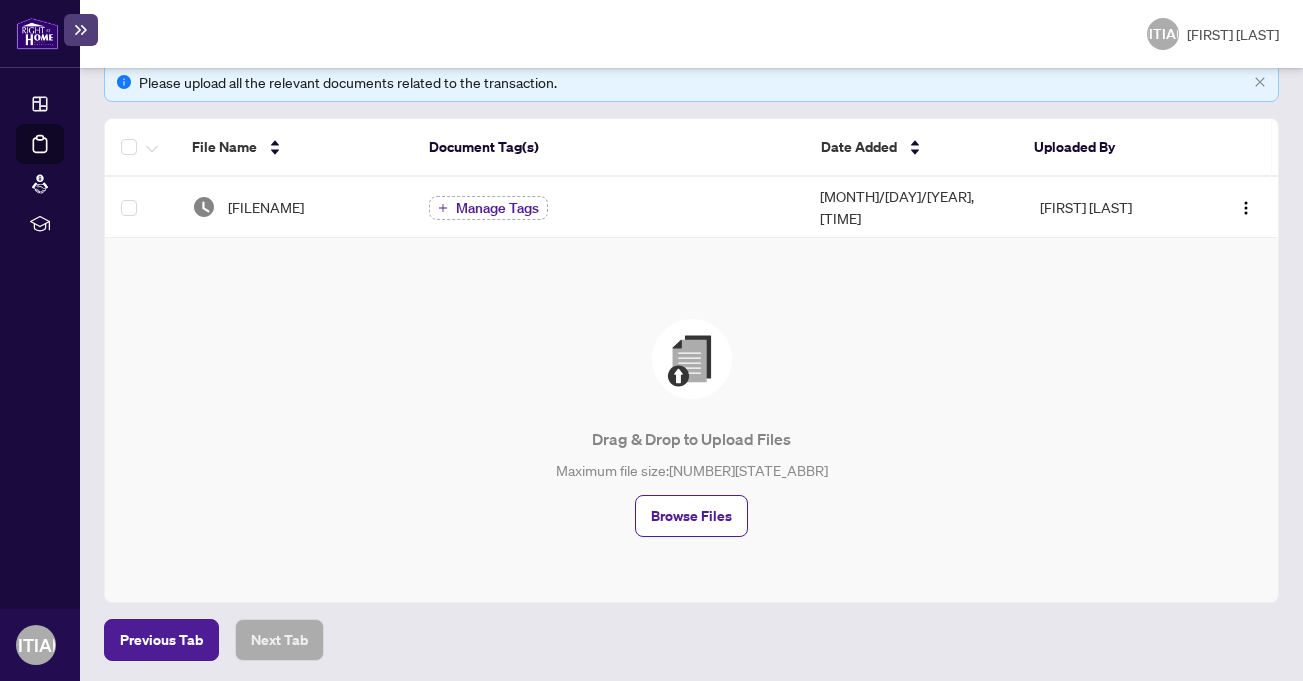 scroll, scrollTop: 299, scrollLeft: 0, axis: vertical 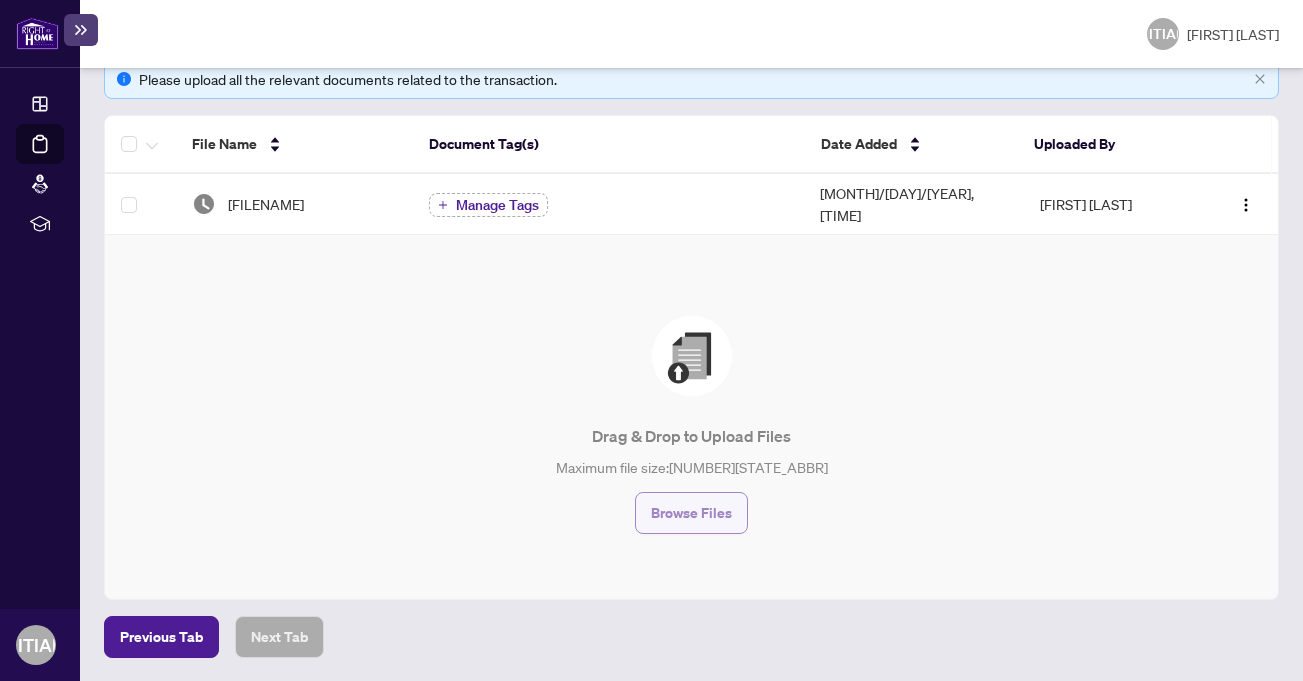 click on "Browse Files" at bounding box center [691, 513] 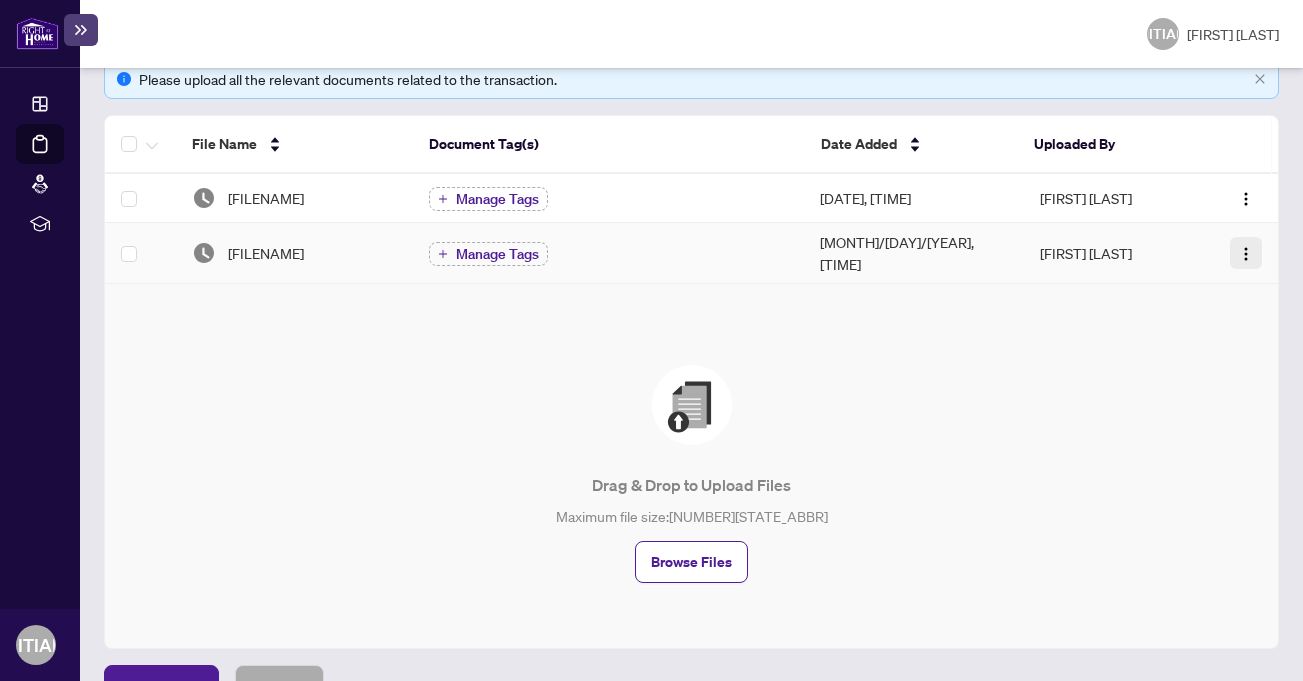 click at bounding box center (1246, 254) 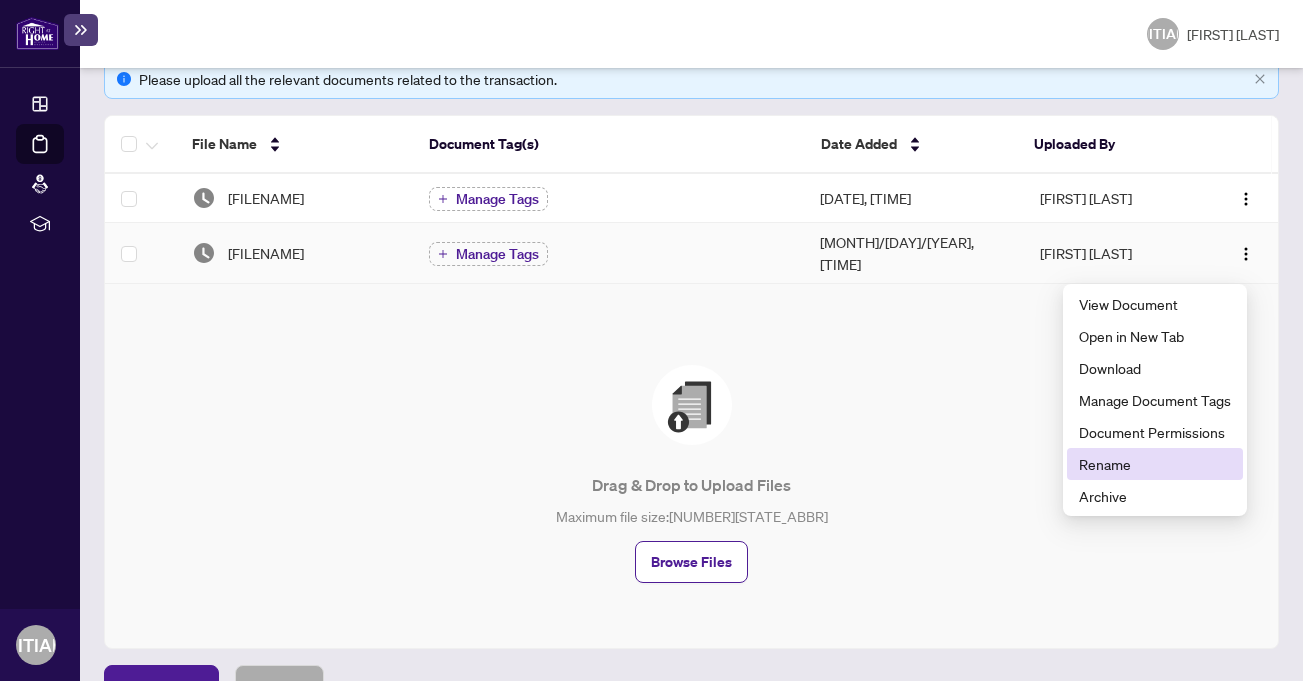 click on "Rename" at bounding box center [1155, 464] 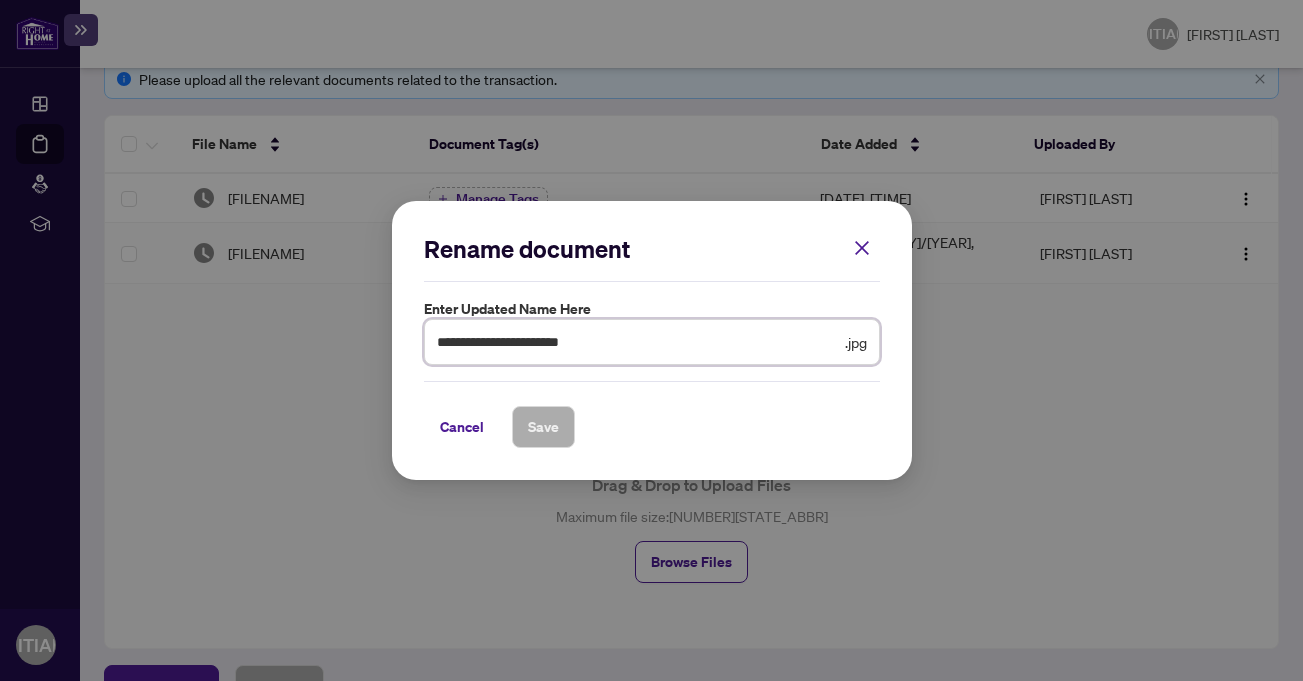 click on "**********" at bounding box center [639, 342] 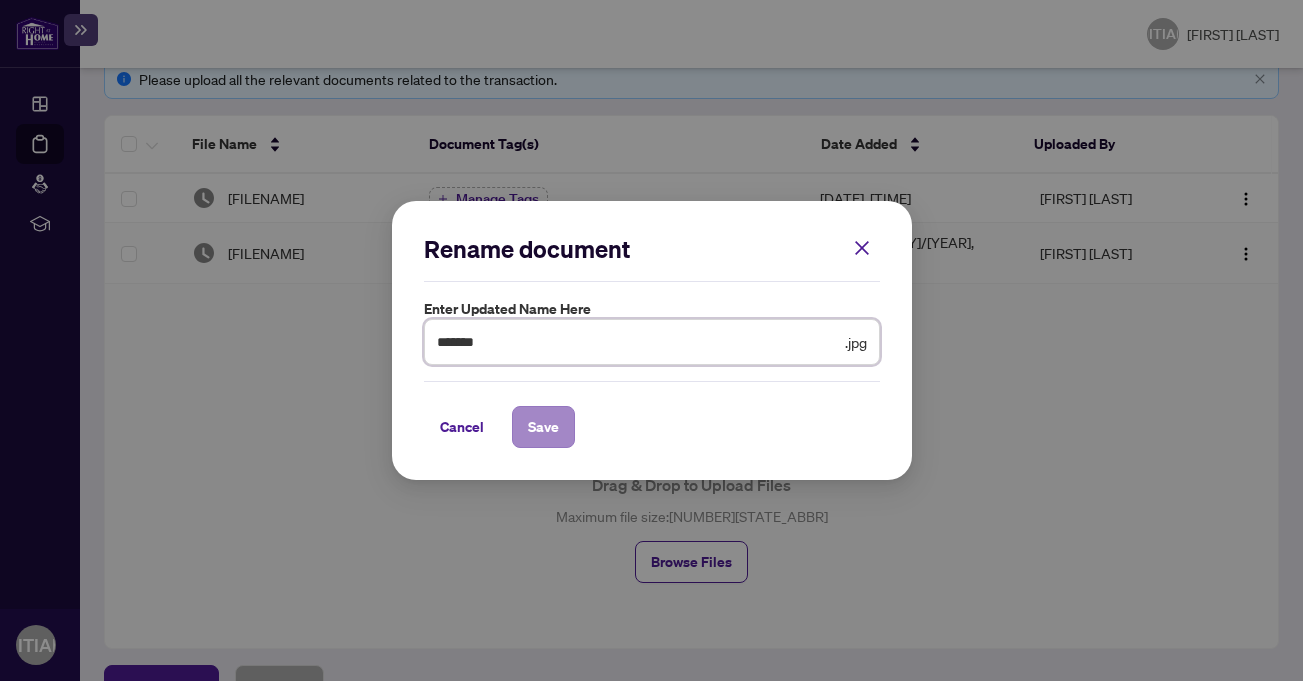 type on "*******" 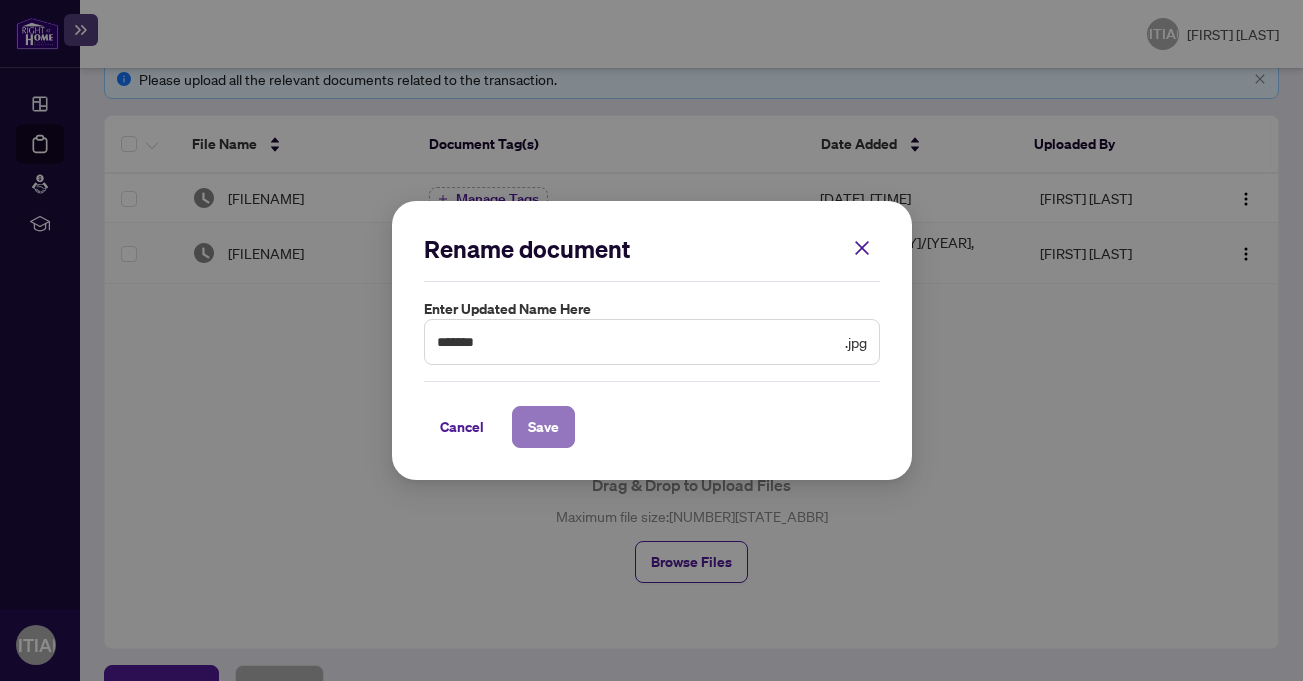 click on "Save" at bounding box center [543, 427] 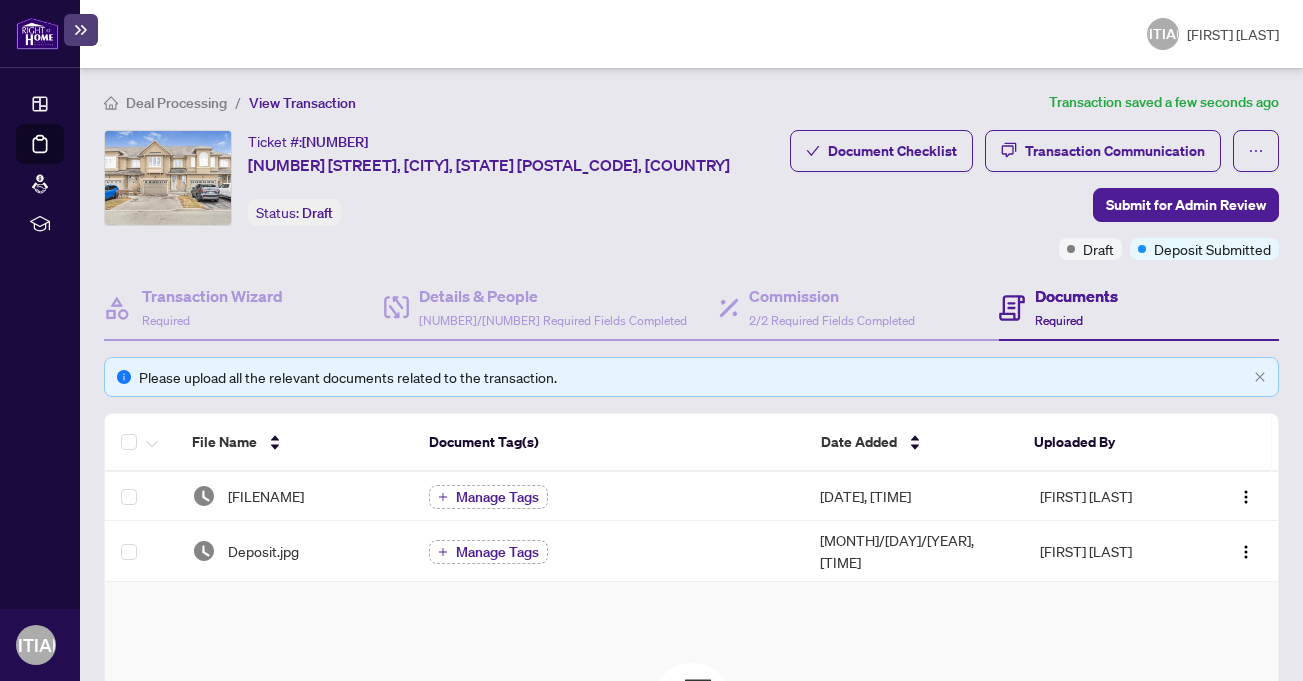 scroll, scrollTop: 0, scrollLeft: 0, axis: both 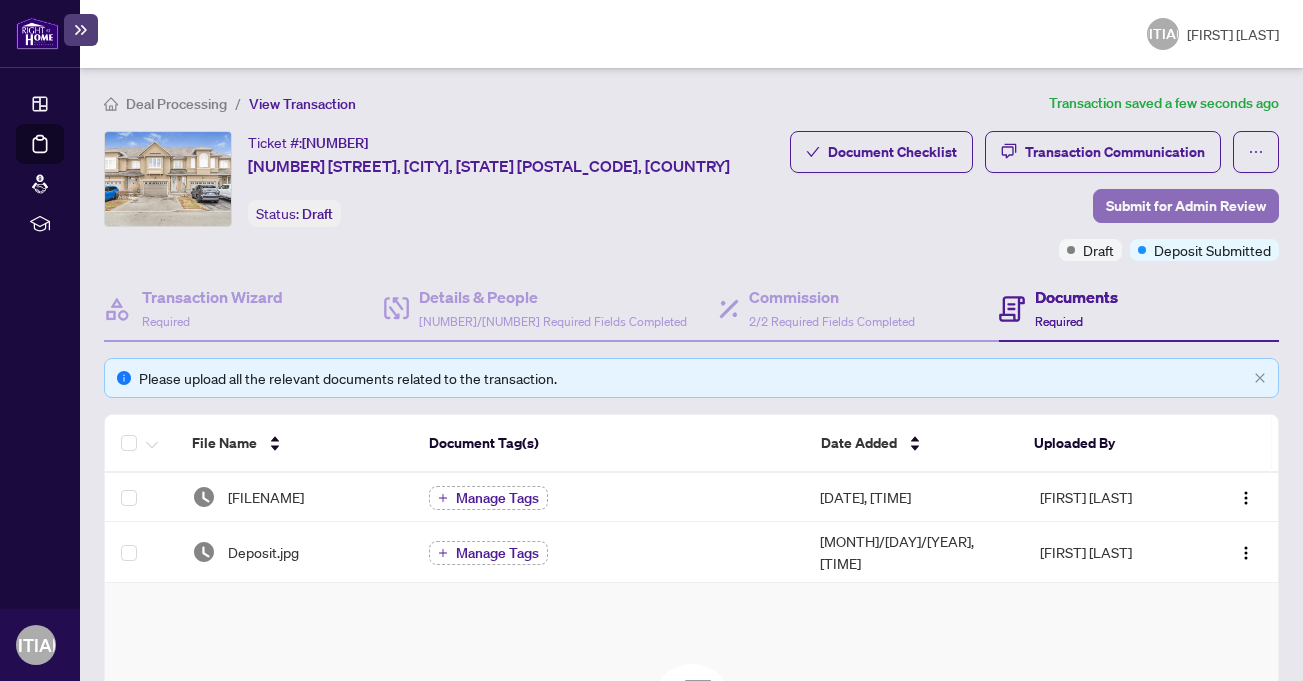 click on "Submit for Admin Review" at bounding box center [1186, 206] 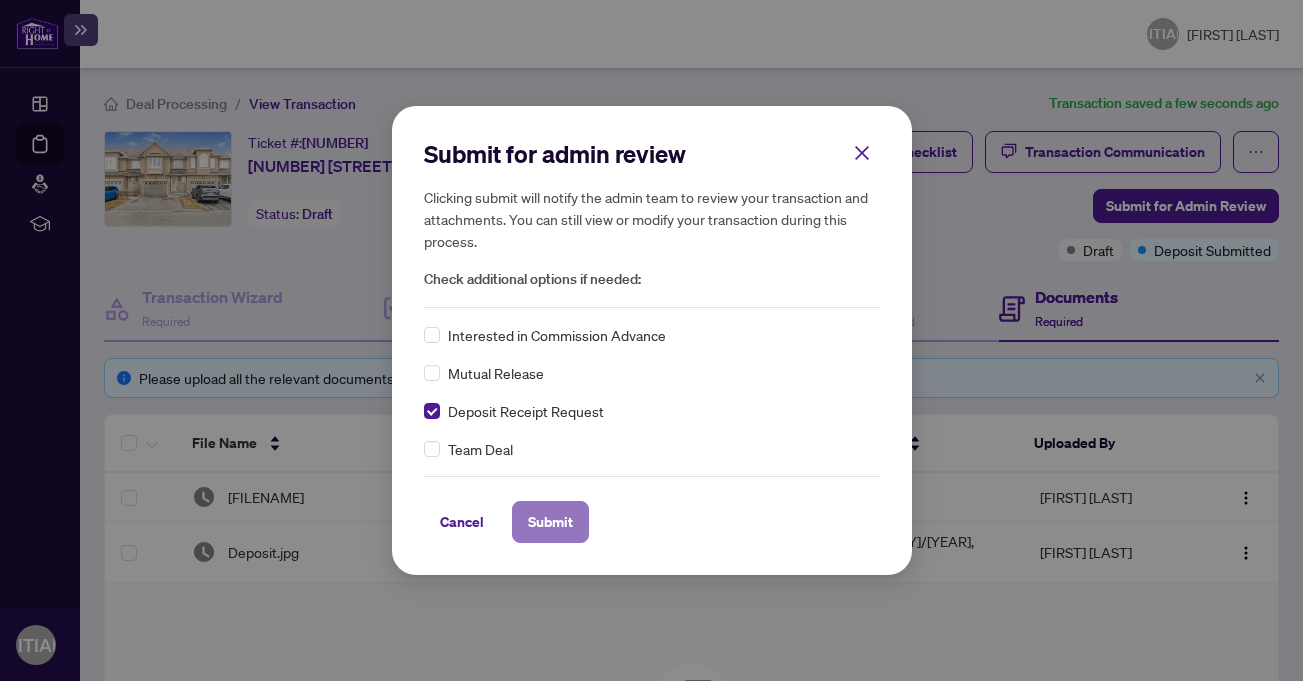 click on "Submit" at bounding box center [0, 0] 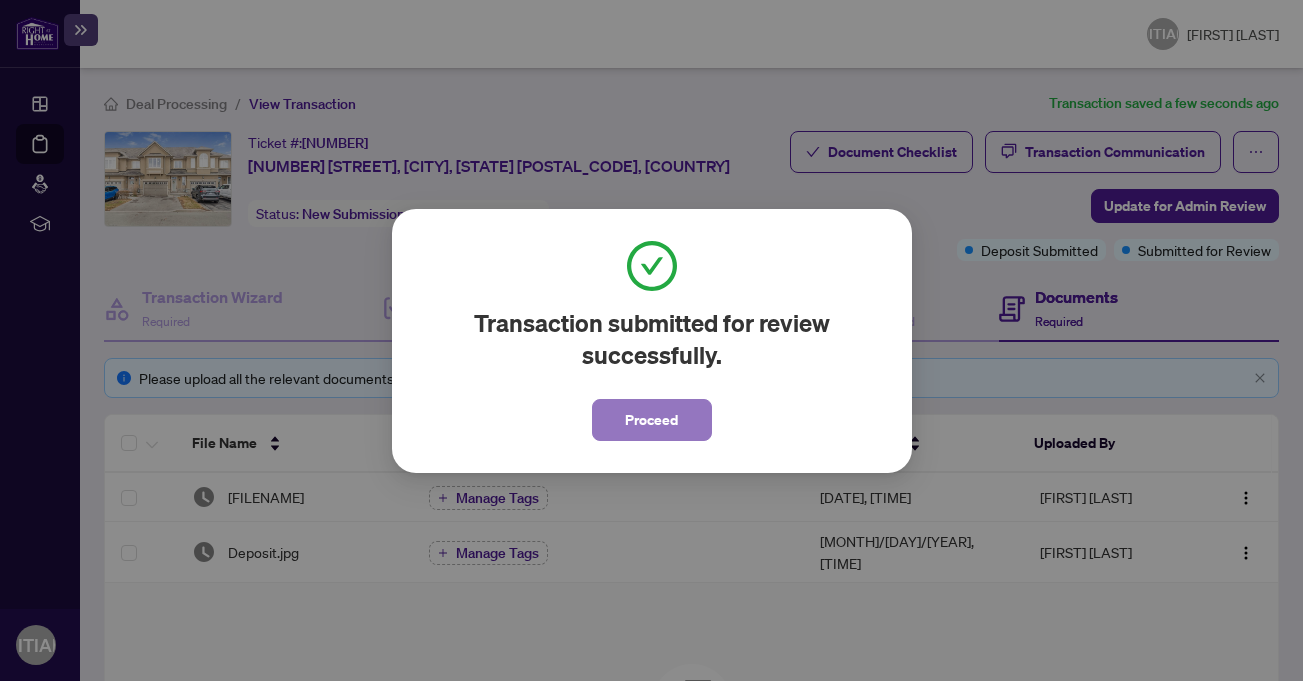 click on "Proceed" at bounding box center [651, 420] 